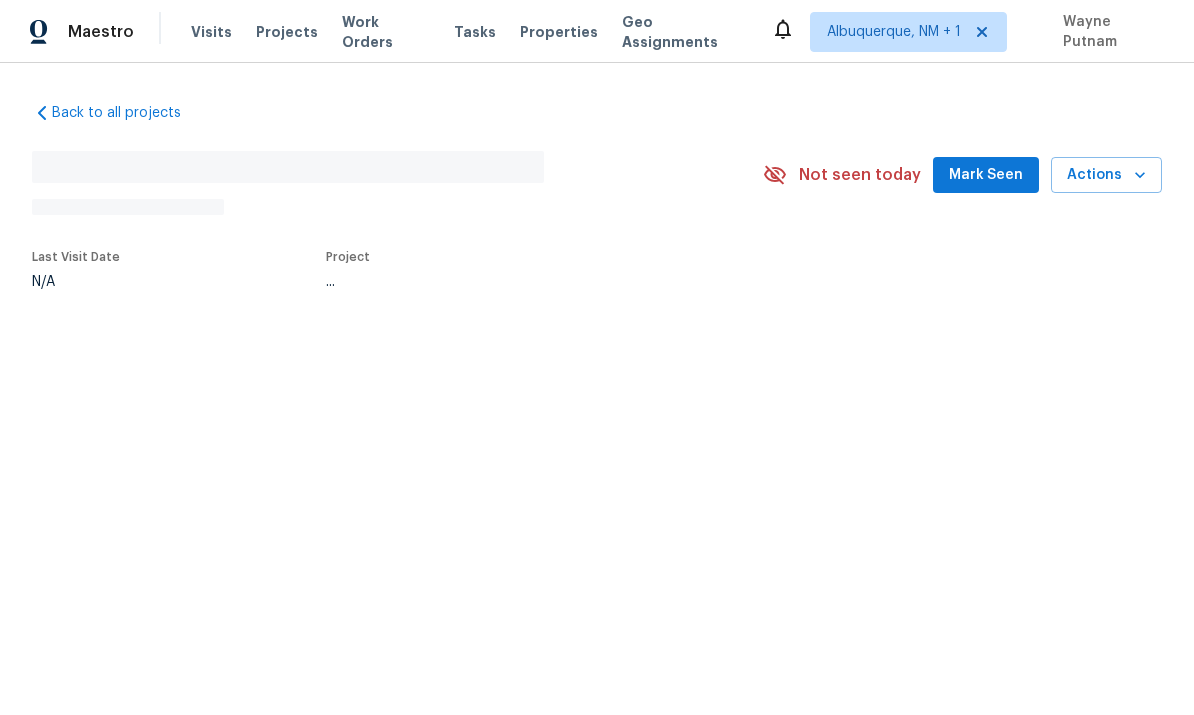 scroll, scrollTop: 0, scrollLeft: 0, axis: both 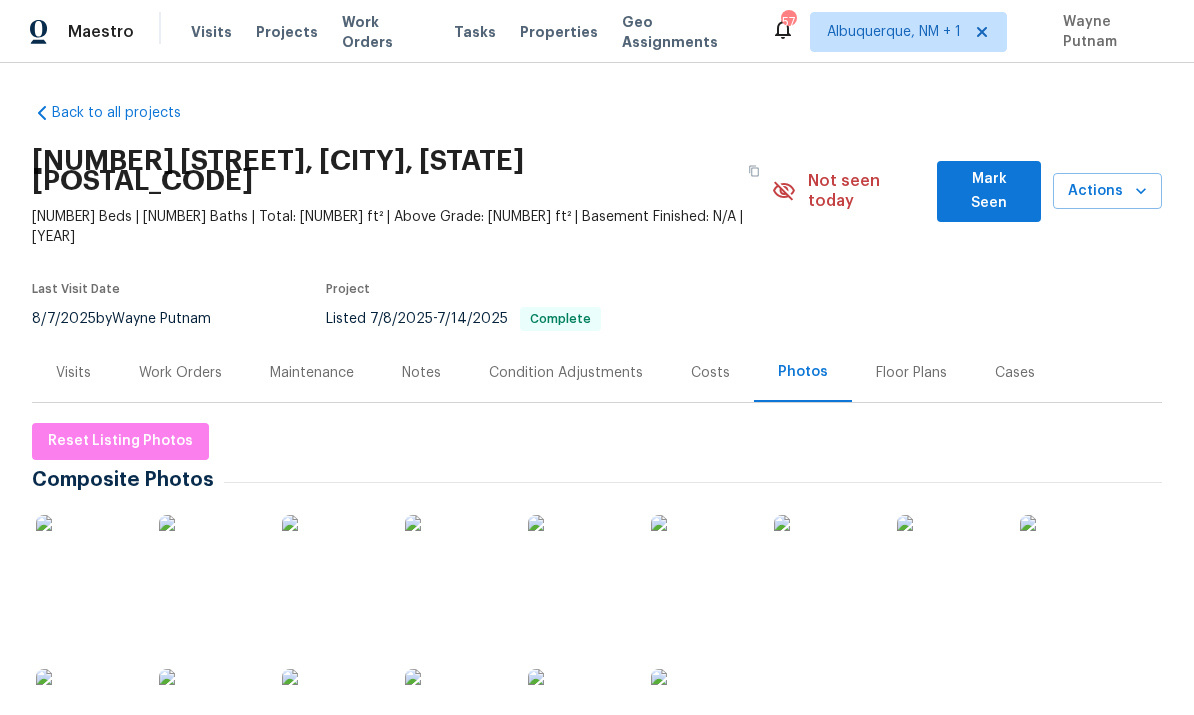 click on "Work Orders" at bounding box center (180, 372) 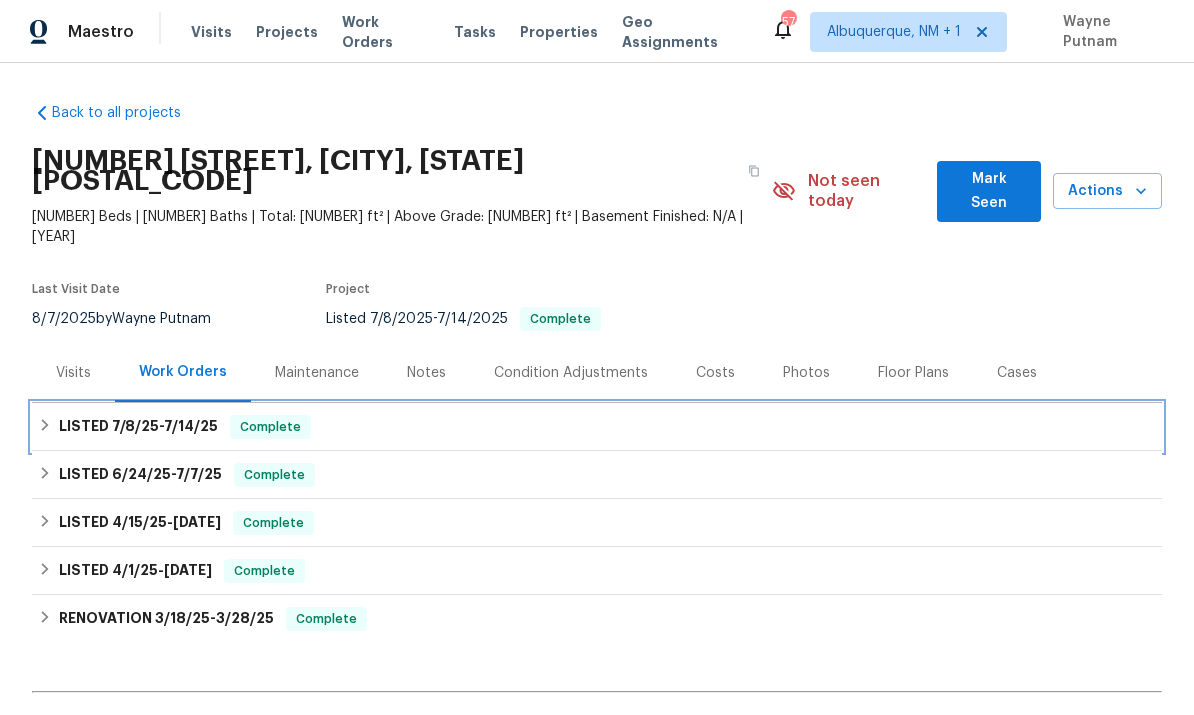 click on "LISTED   [DATE]  -  [DATE] Complete" at bounding box center [597, 427] 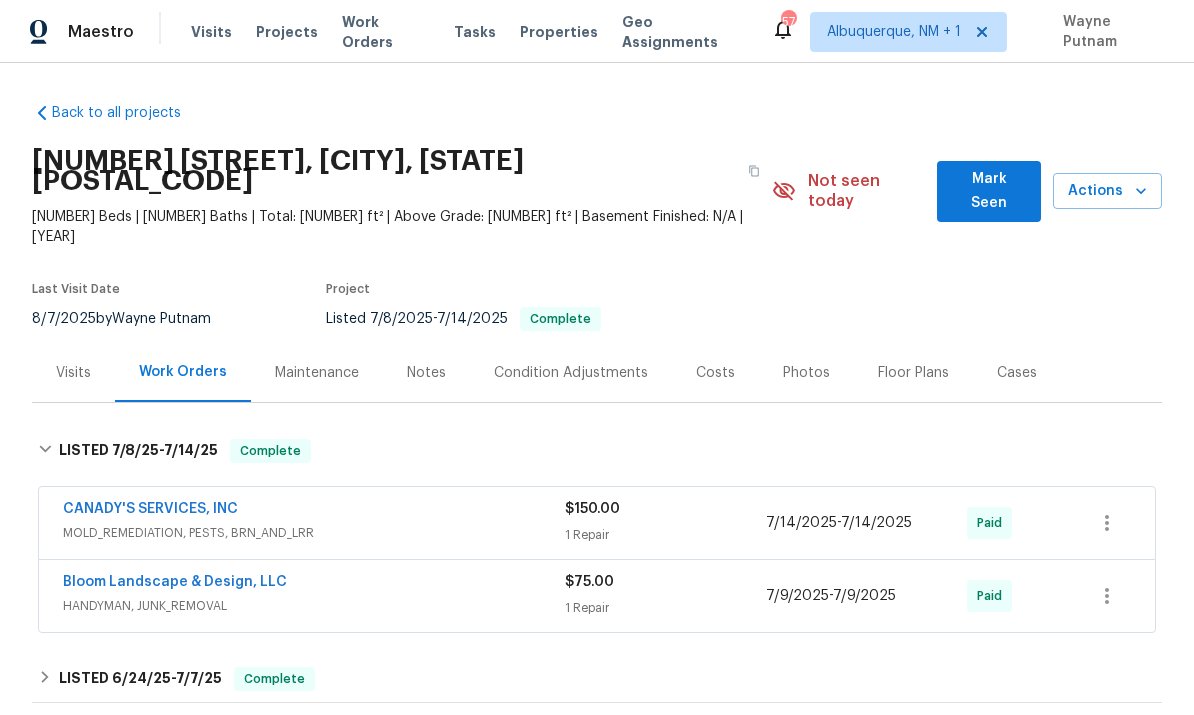 click on "Bloom Landscape & Design, LLC" at bounding box center (175, 582) 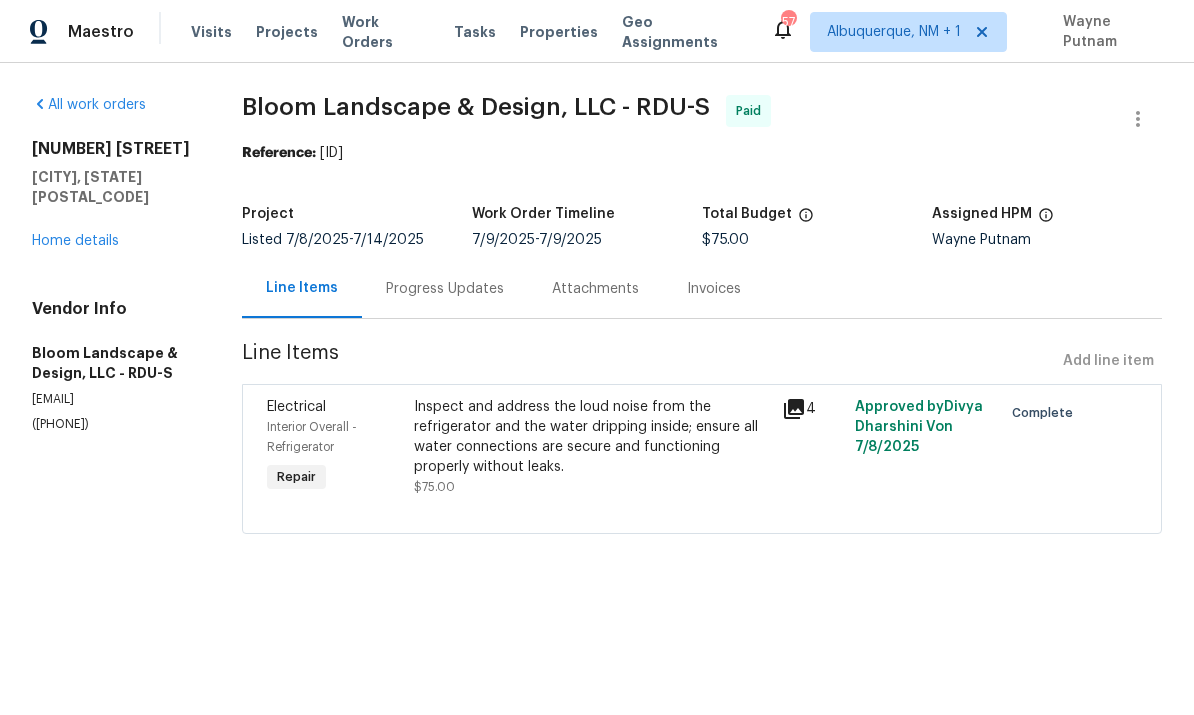 click 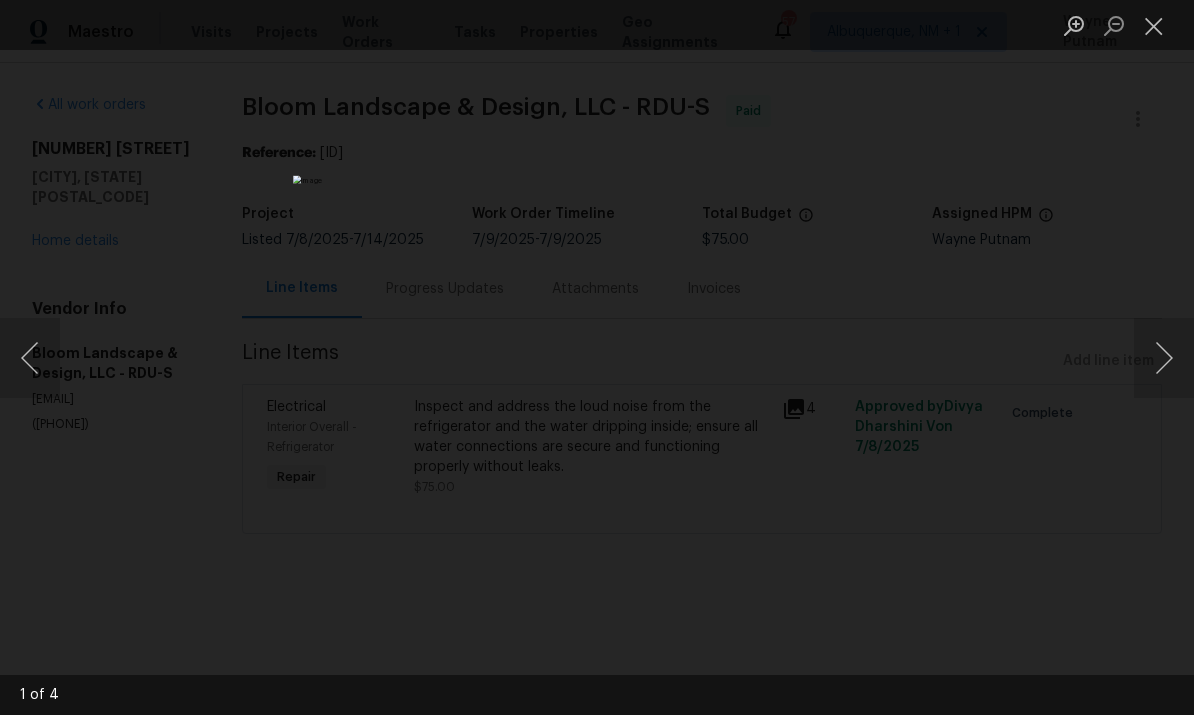 click at bounding box center [597, 357] 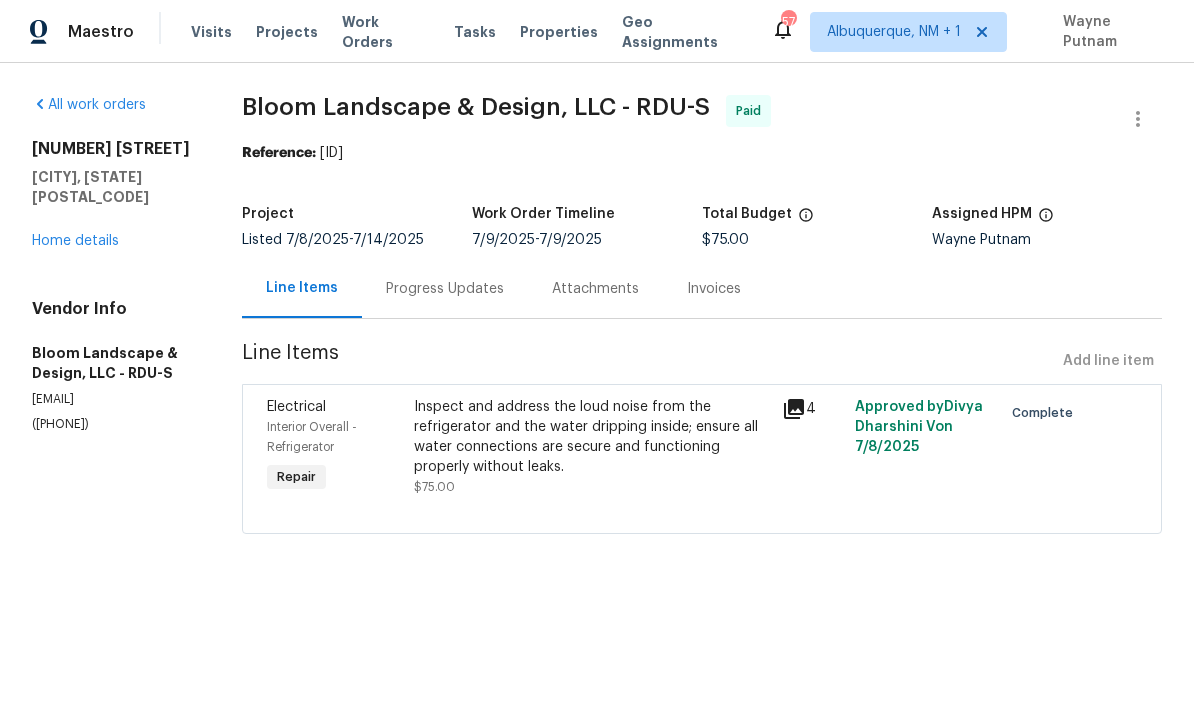 click on "Home details" at bounding box center (75, 241) 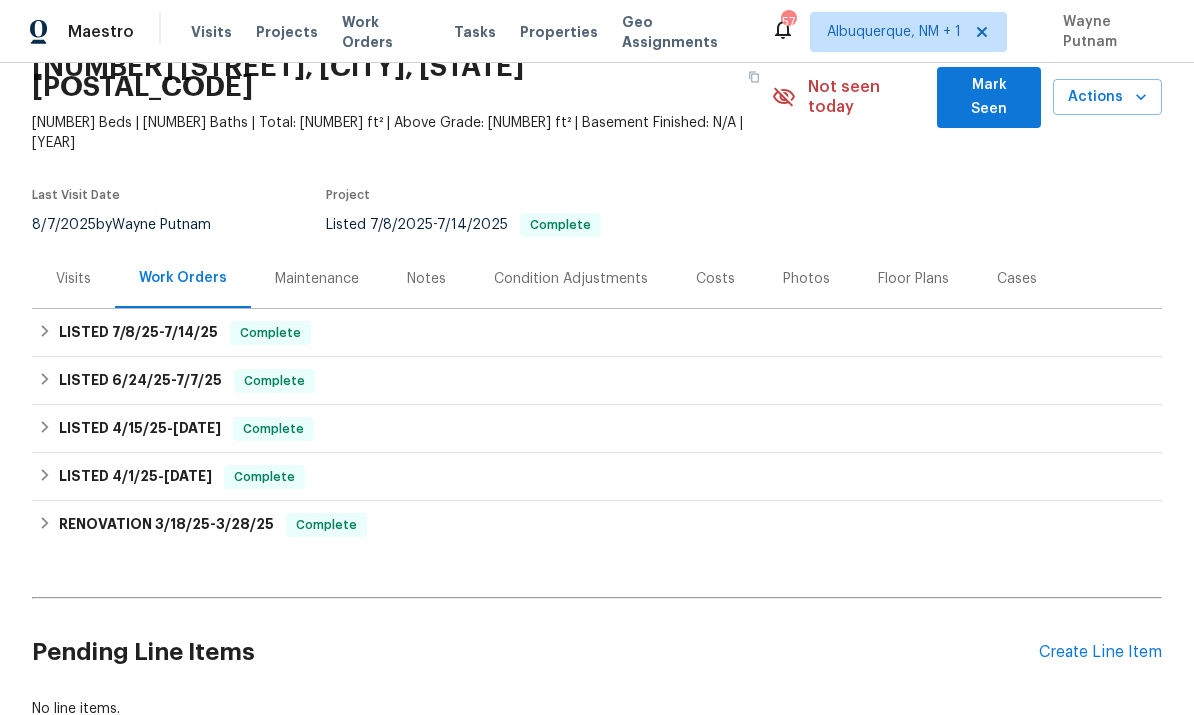 scroll, scrollTop: 113, scrollLeft: 0, axis: vertical 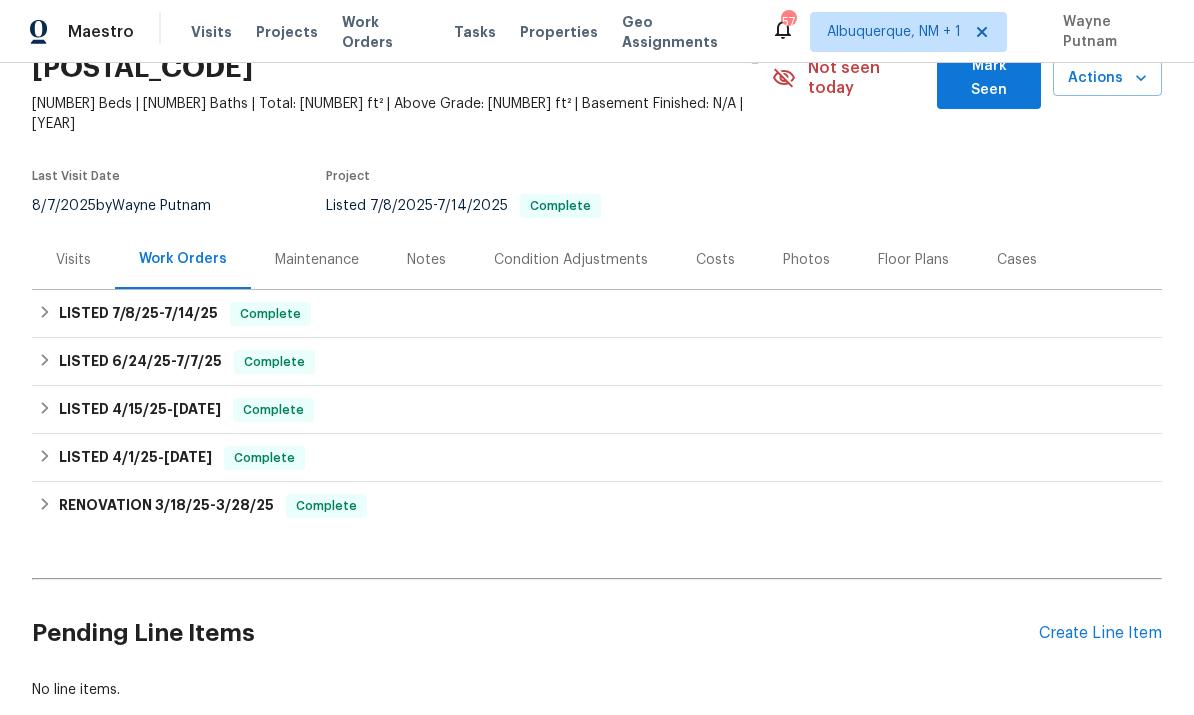 click on "Create Line Item" at bounding box center (1100, 633) 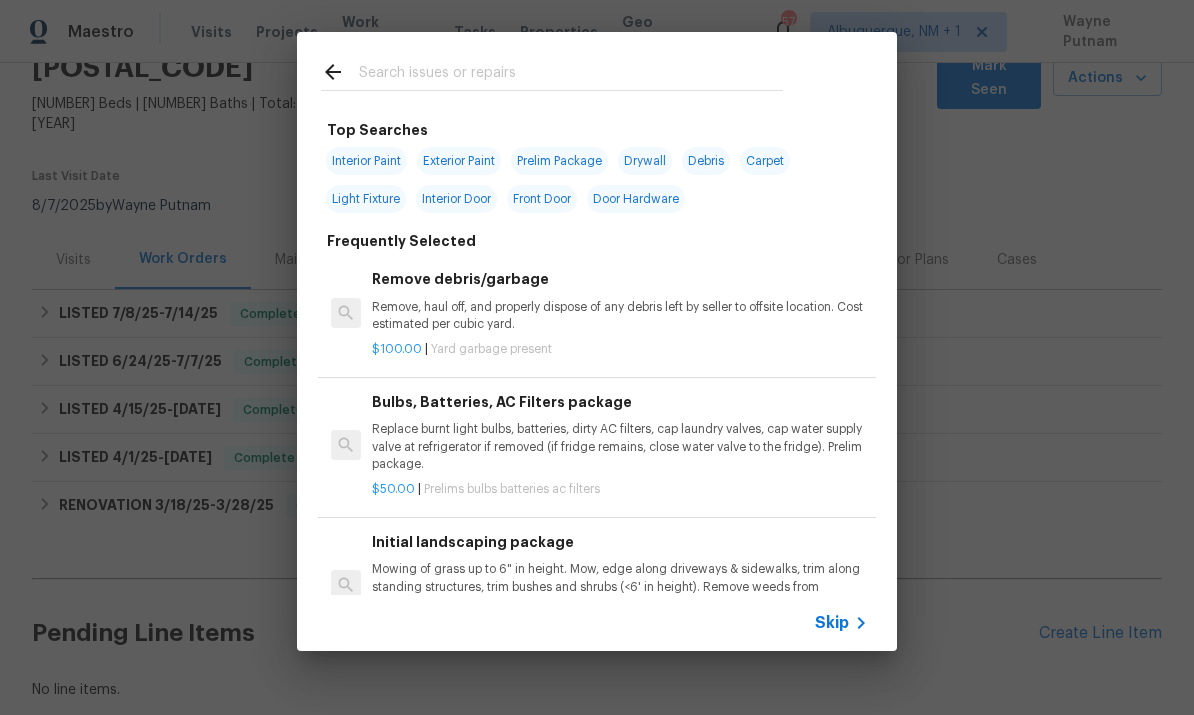 click at bounding box center (571, 75) 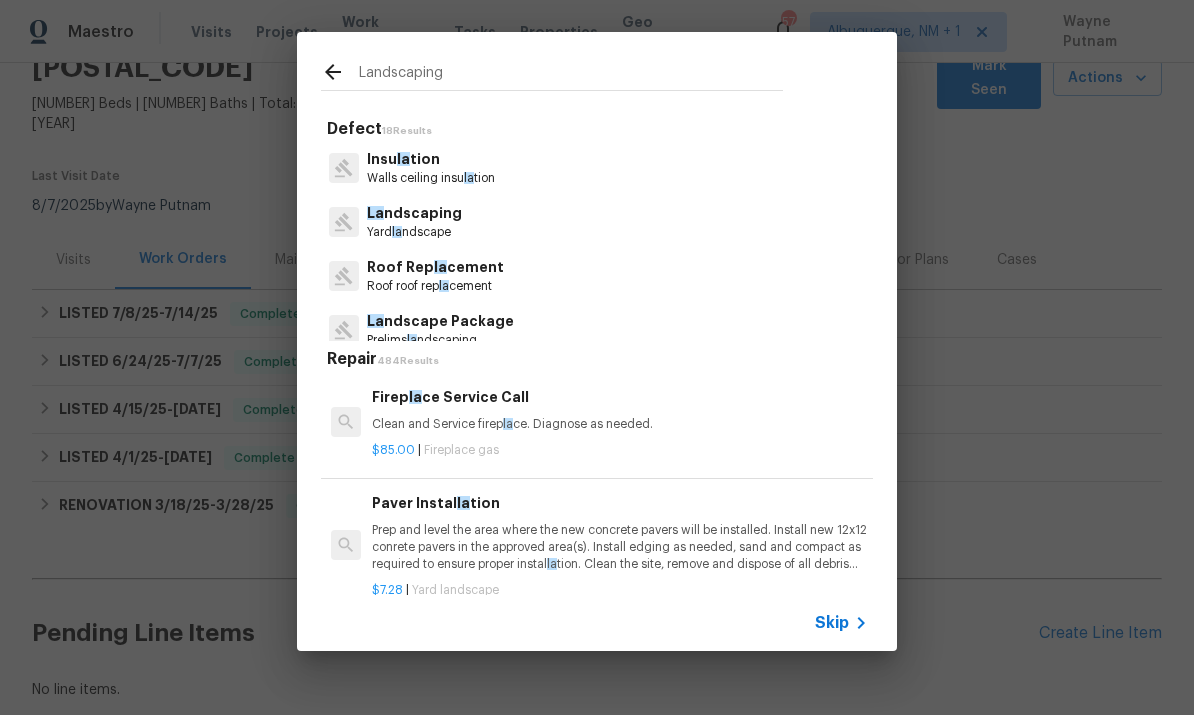 type on "Landscaping" 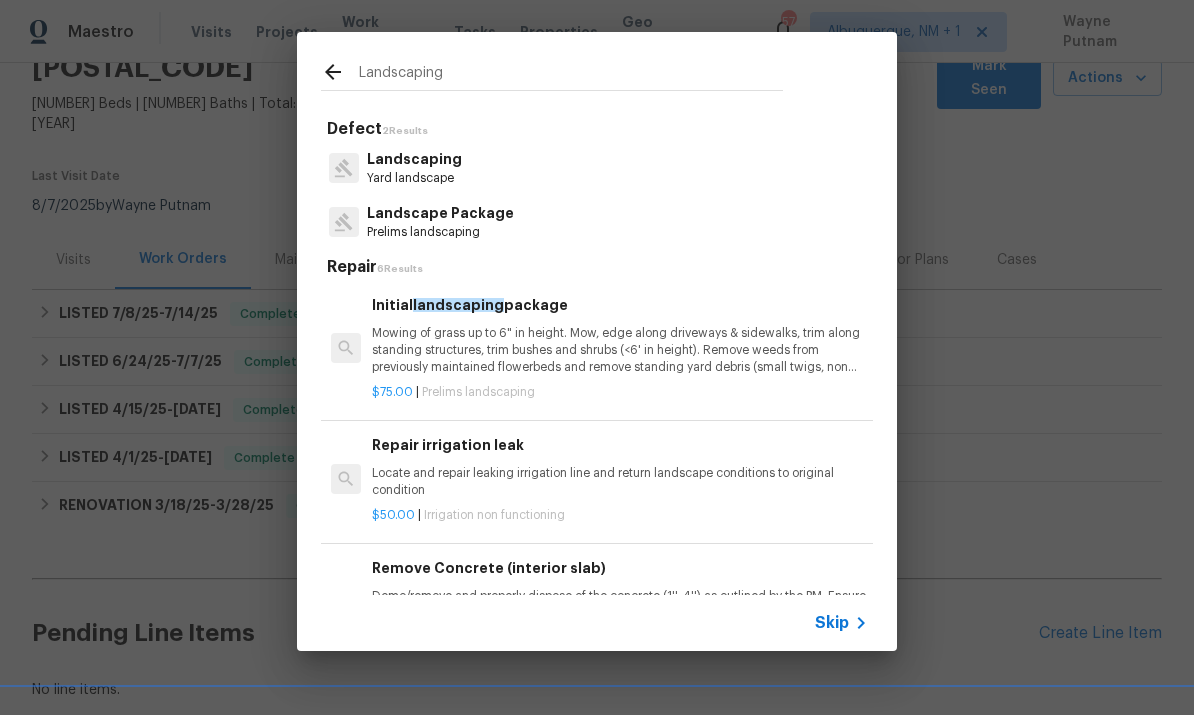 click on "Landscaping" at bounding box center [414, 159] 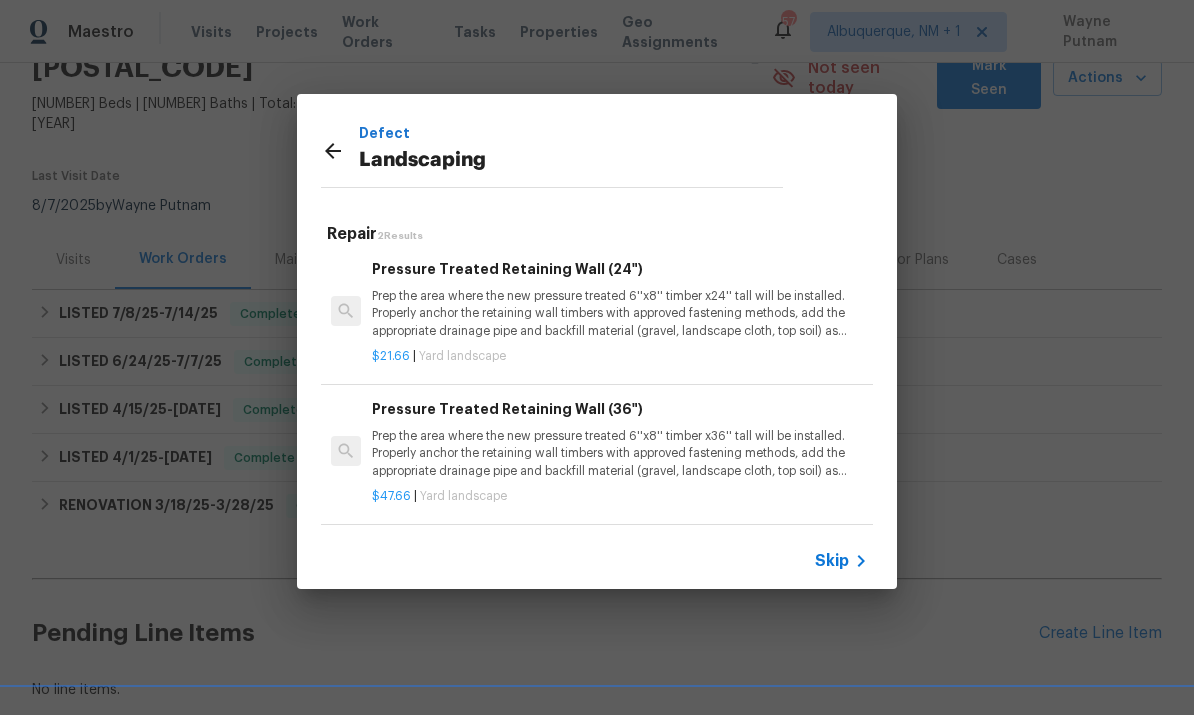 scroll, scrollTop: 3, scrollLeft: 0, axis: vertical 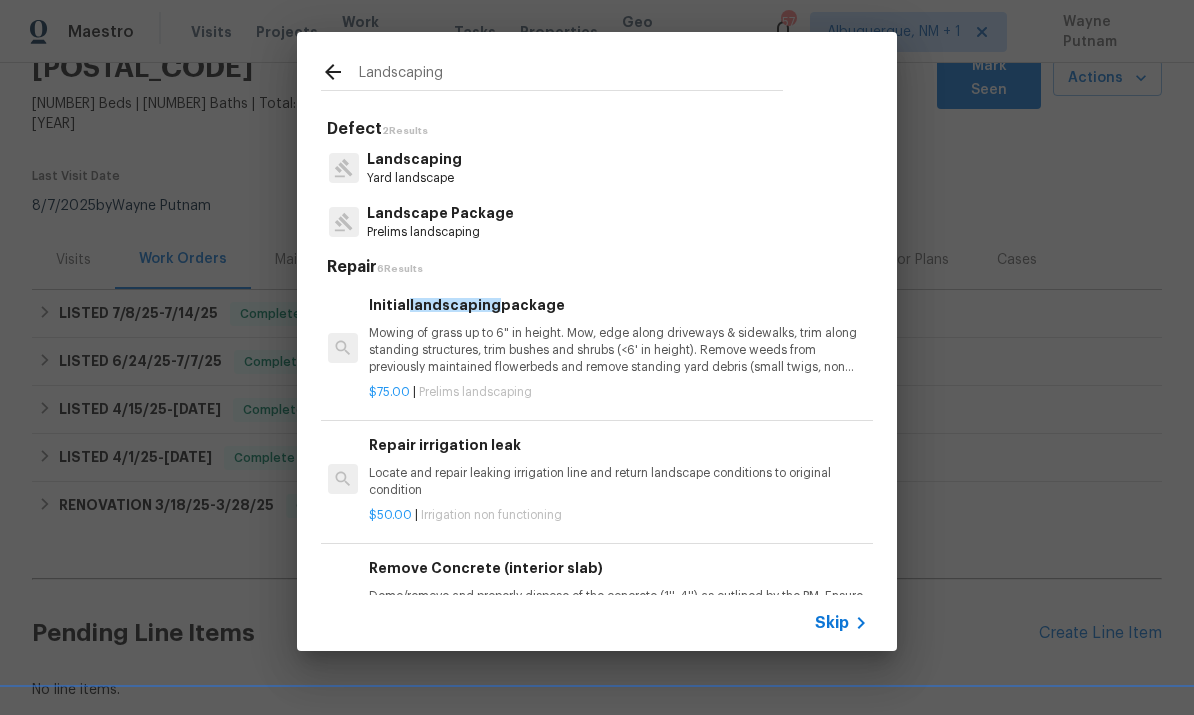 click on "Landscaping" at bounding box center [414, 159] 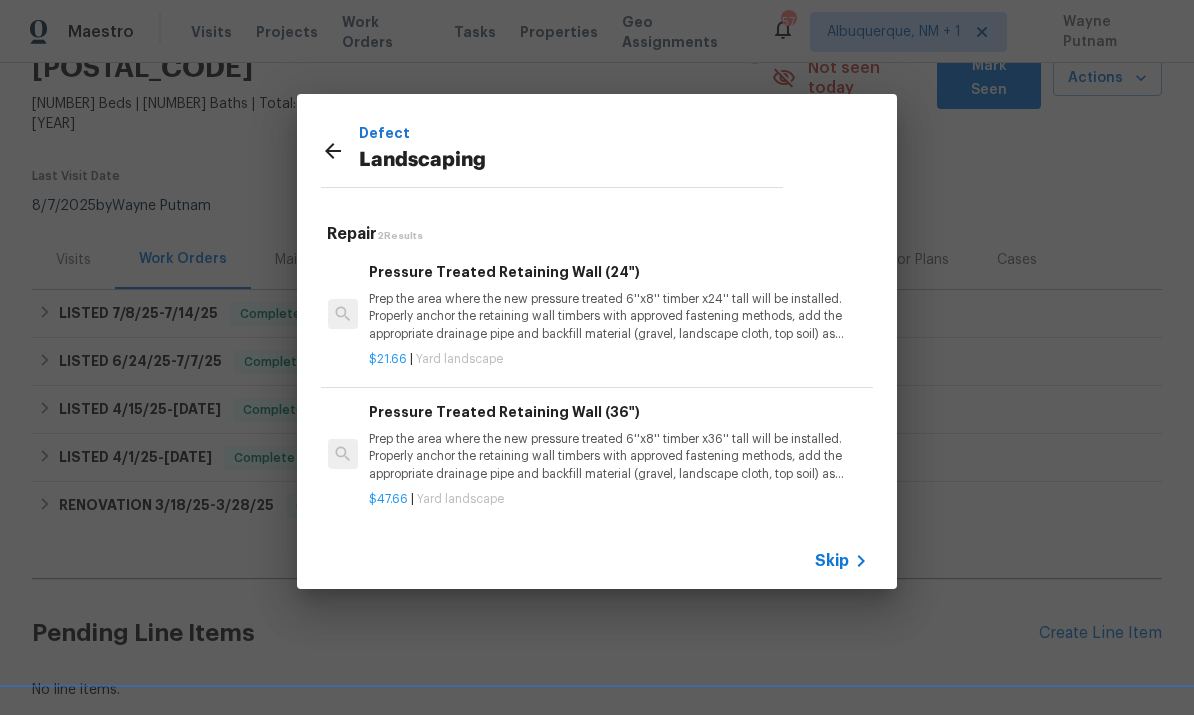 click 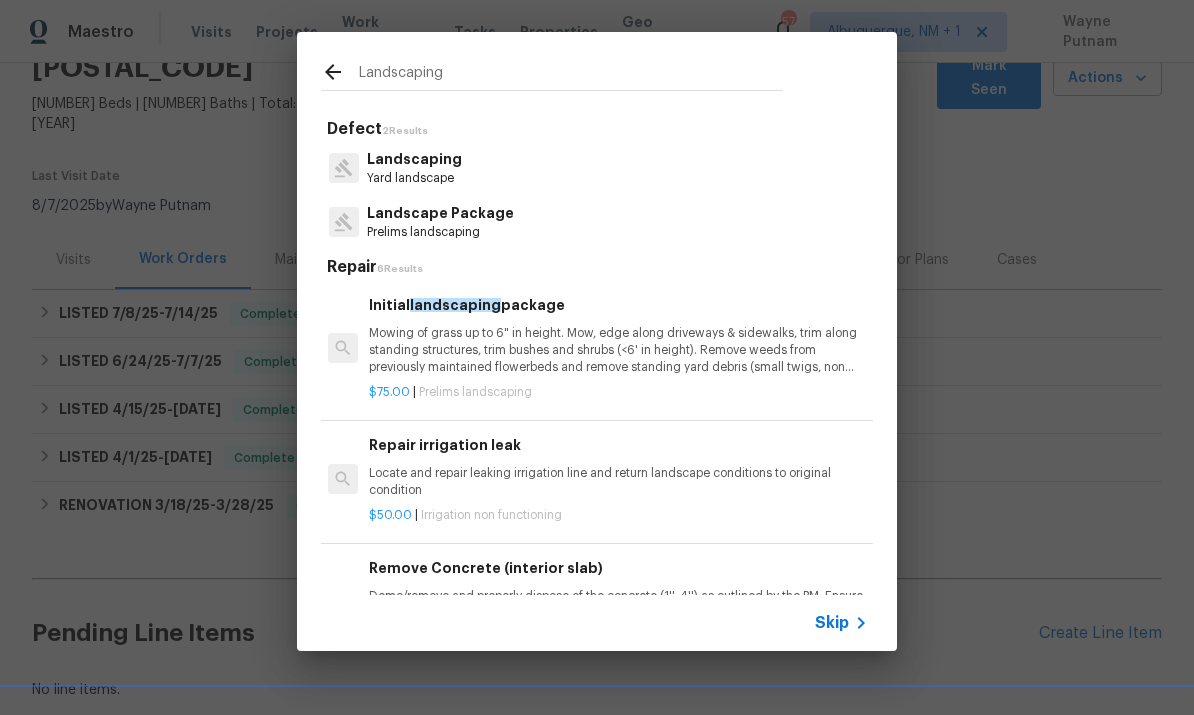 click on "Landscape Package" at bounding box center (440, 213) 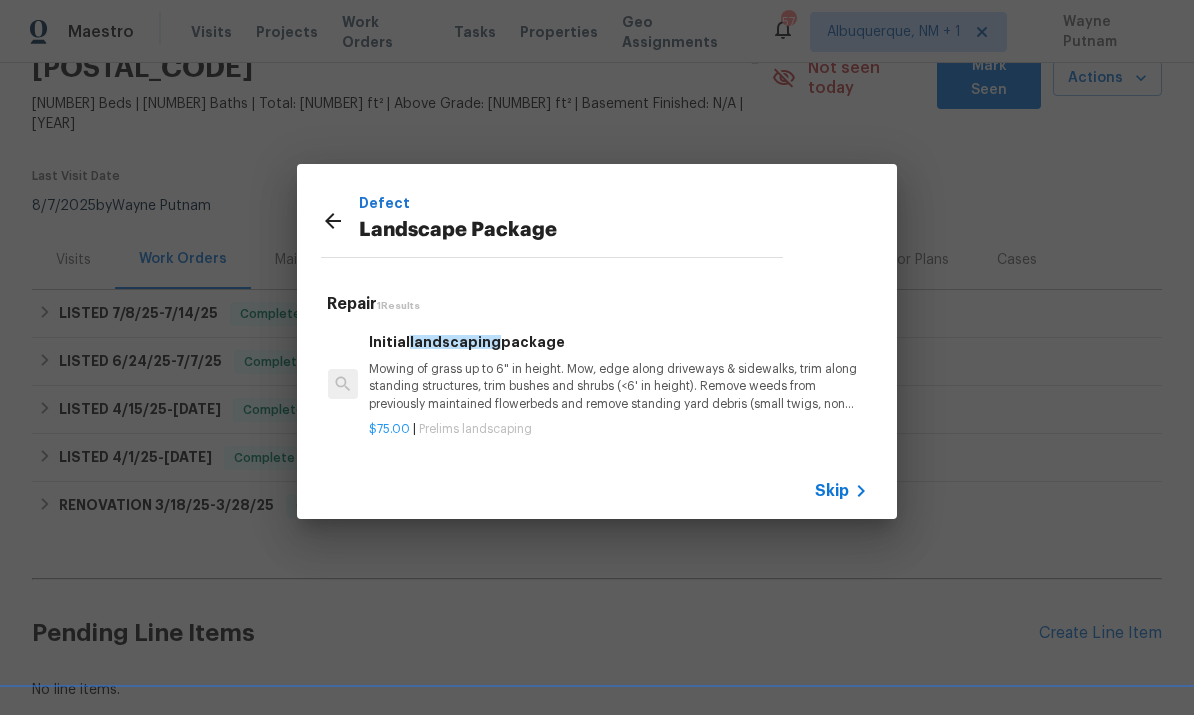click on "Mowing of grass up to 6" in height. Mow, edge along driveways & sidewalks, trim along standing structures, trim bushes and shrubs (<6' in height). Remove weeds from previously maintained flowerbeds and remove standing yard debris (small twigs, non seasonal falling leaves).  Use leaf blower to remove clippings from hard surfaces."" at bounding box center [617, 386] 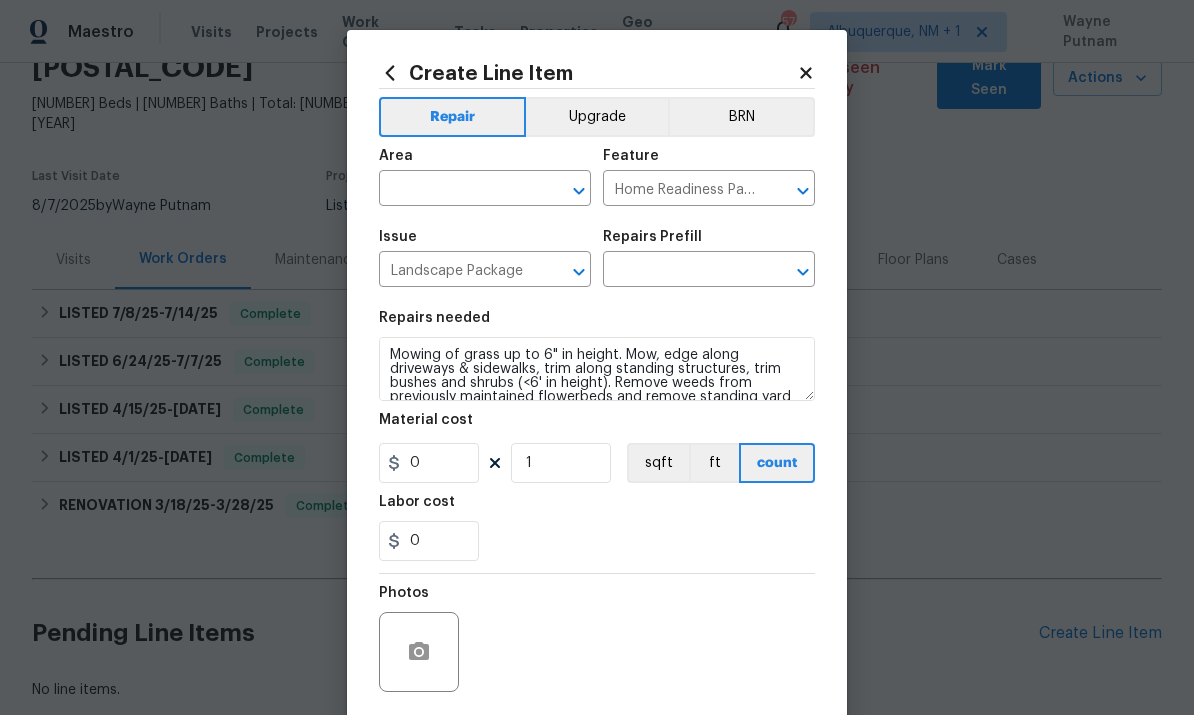 type on "Initial landscaping package $75.00" 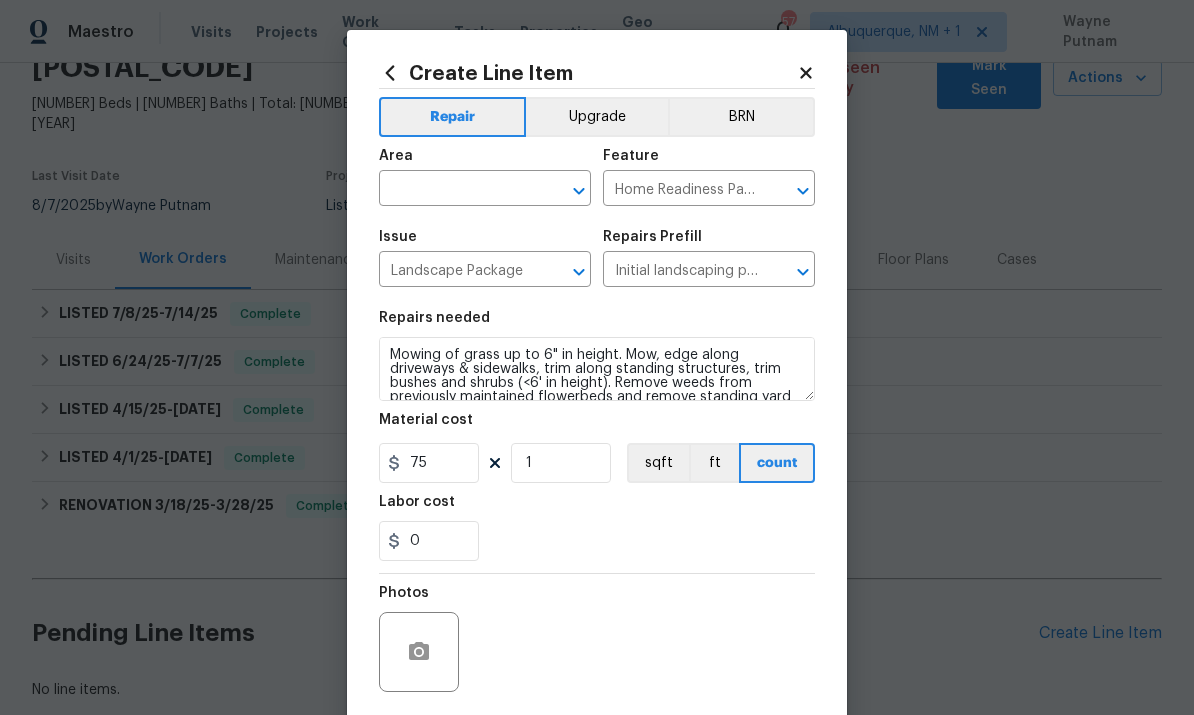 click at bounding box center (457, 190) 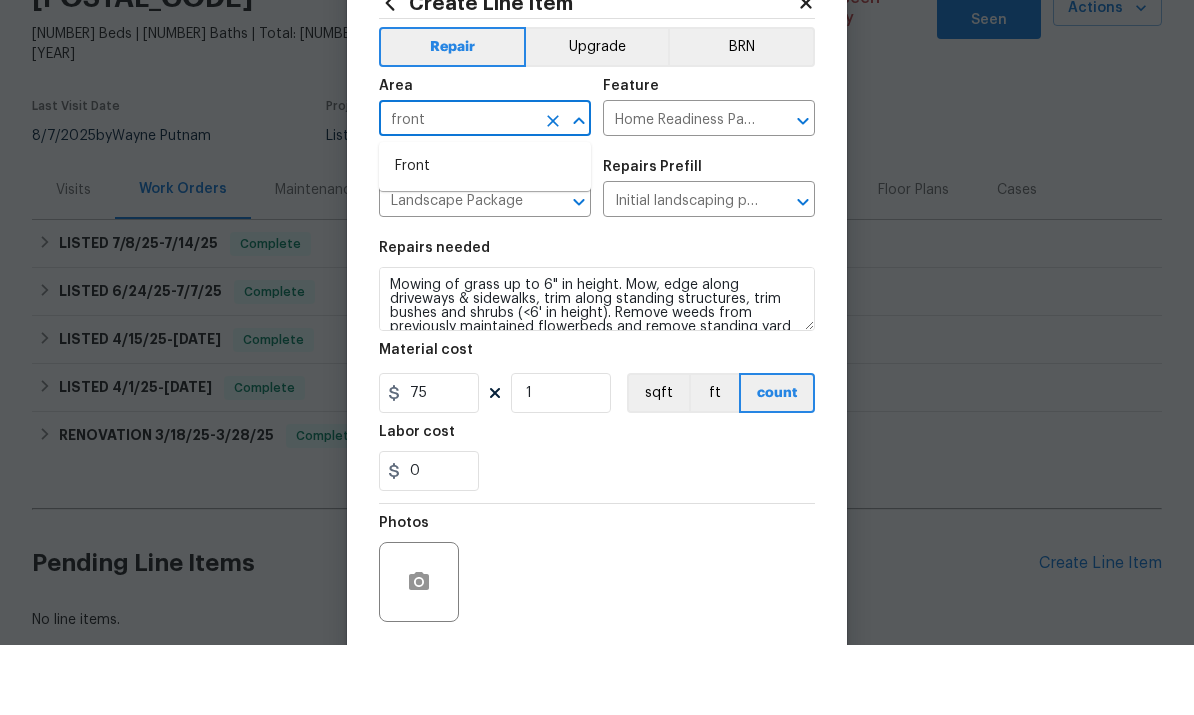 click on "Front" at bounding box center [485, 236] 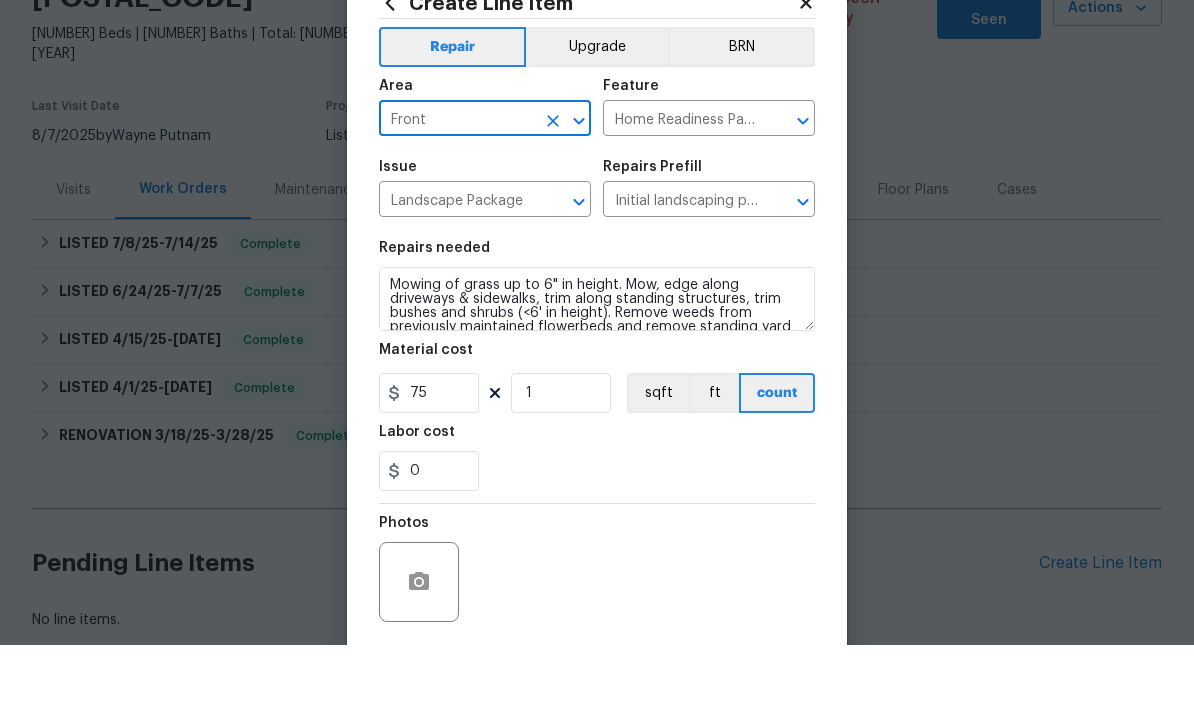 click on "Home Readiness Packages" at bounding box center [681, 190] 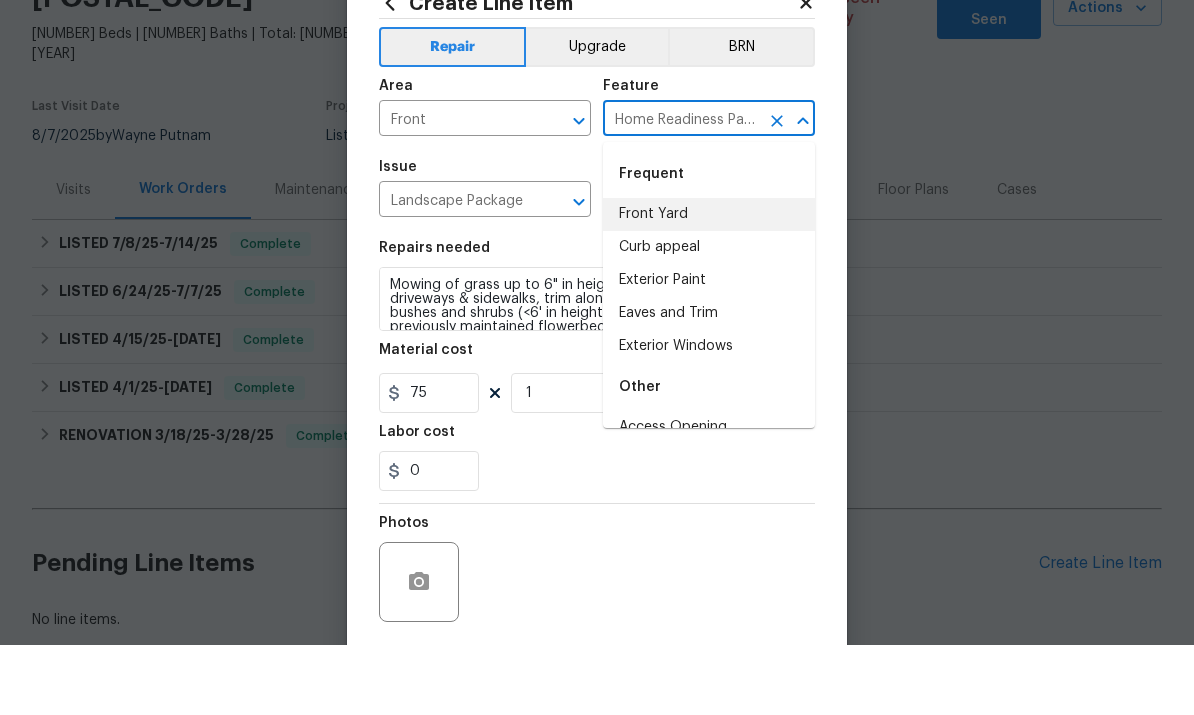 click on "Front Yard" at bounding box center (709, 284) 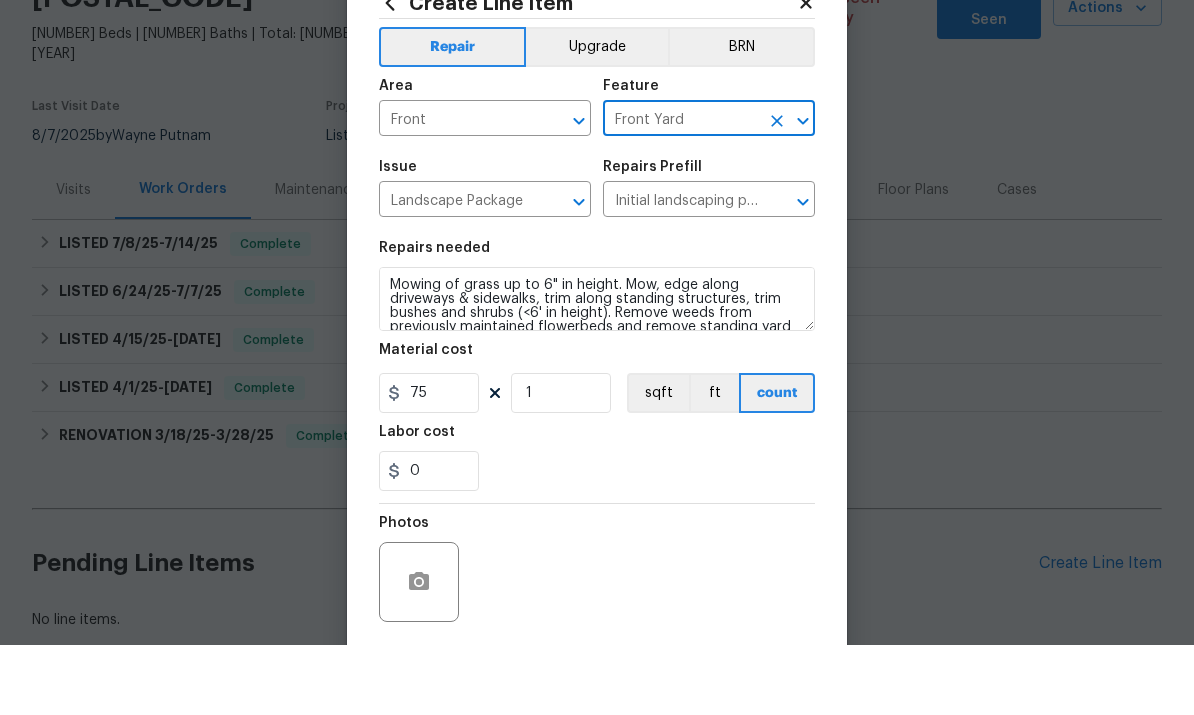scroll, scrollTop: 70, scrollLeft: 0, axis: vertical 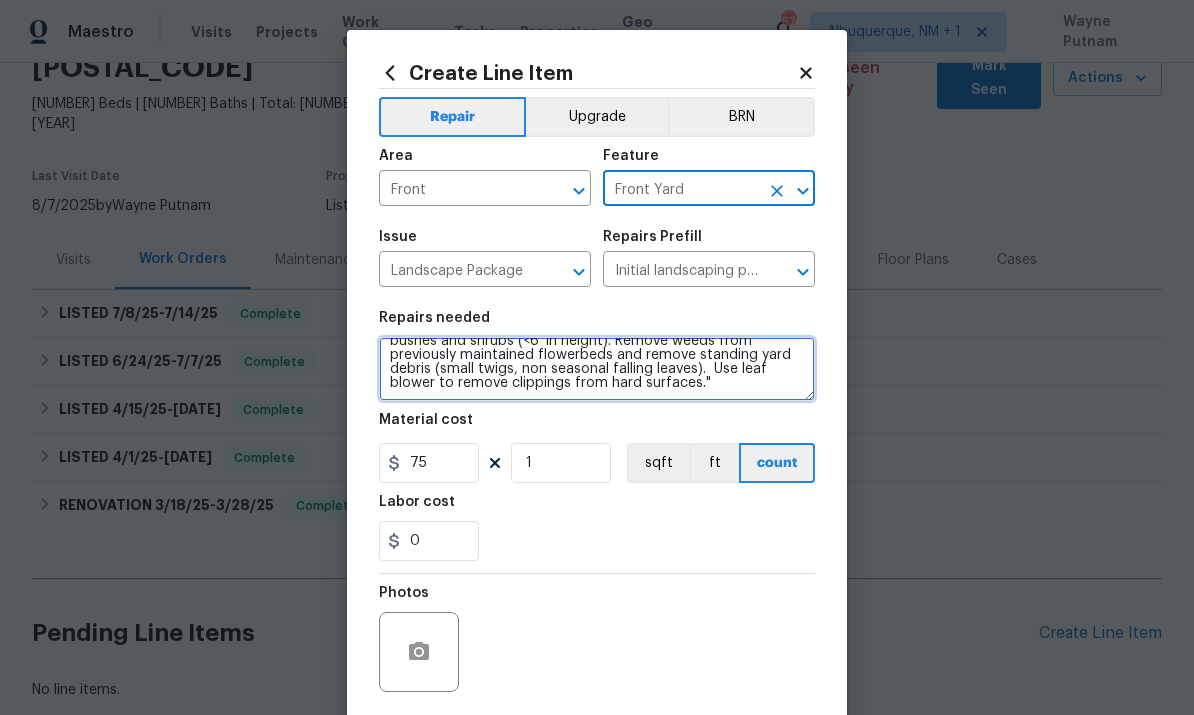 click on "Mowing of grass up to 6" in height. Mow, edge along driveways & sidewalks, trim along standing structures, trim bushes and shrubs (<6' in height). Remove weeds from previously maintained flowerbeds and remove standing yard debris (small twigs, non seasonal falling leaves).  Use leaf blower to remove clippings from hard surfaces."" at bounding box center (597, 369) 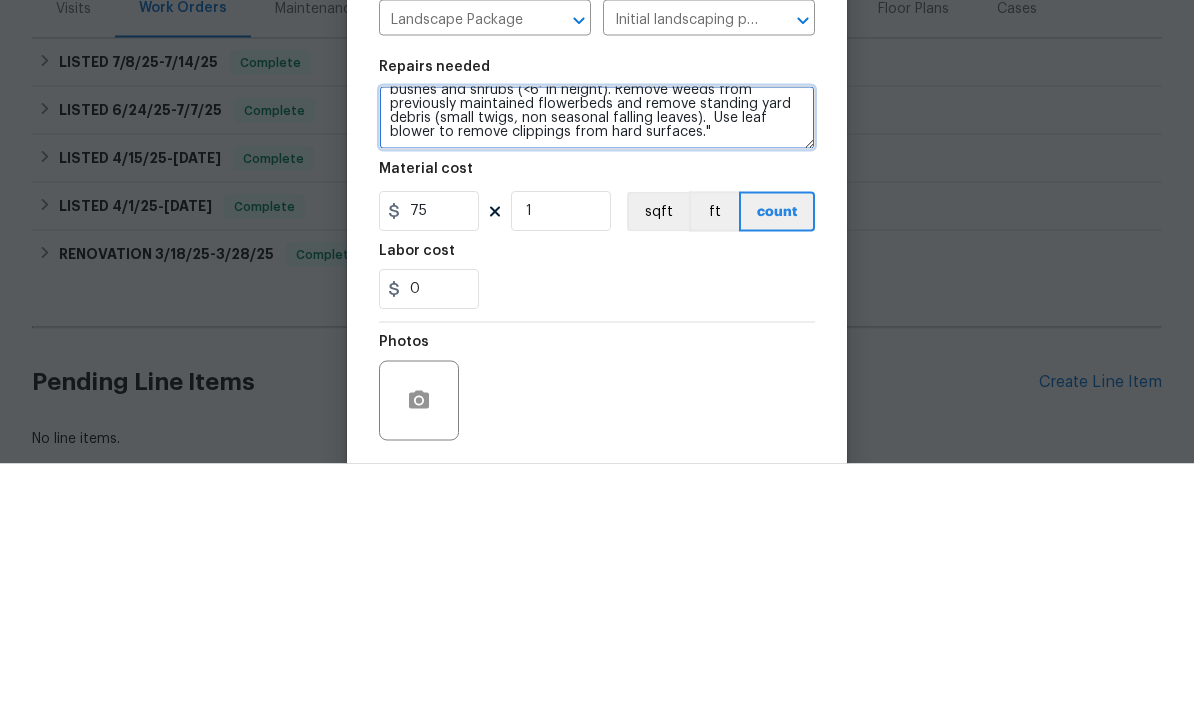 click on "Mowing of grass up to 6" in height. Mow, edge along driveways & sidewalks, trim along standing structures, trim bushes and shrubs (<6' in height). Remove weeds from previously maintained flowerbeds and remove standing yard debris (small twigs, non seasonal falling leaves).  Use leaf blower to remove clippings from hard surfaces."" at bounding box center [597, 369] 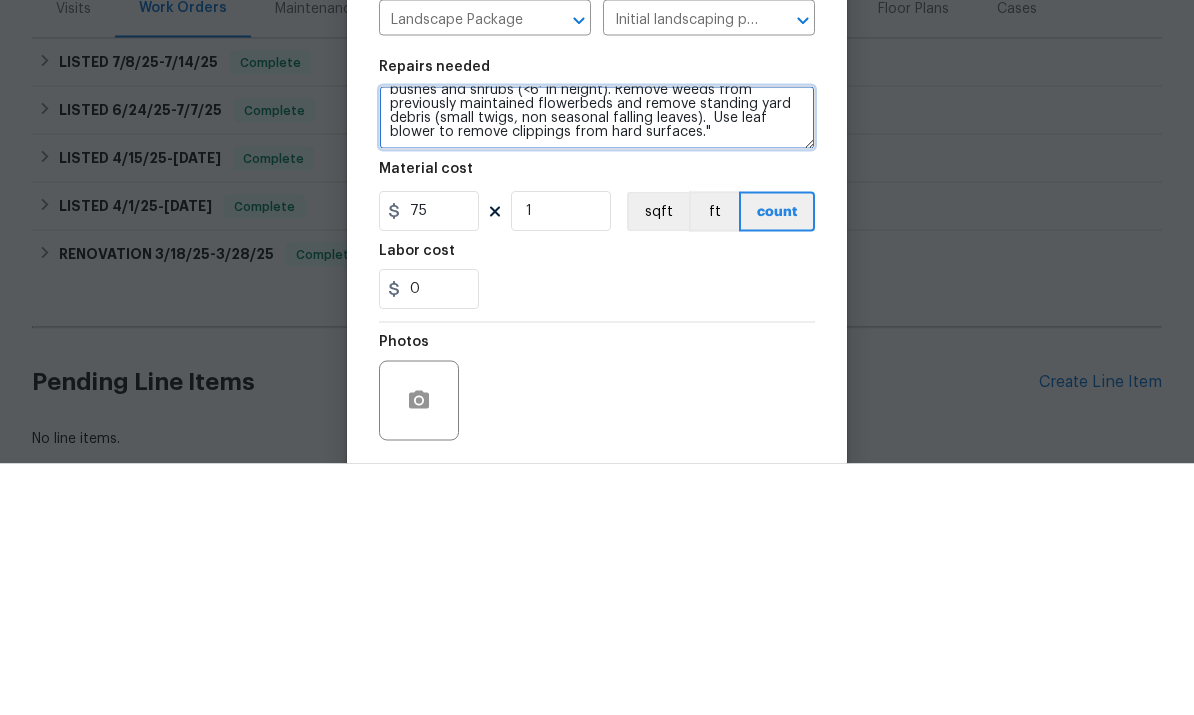 click on "Mowing of grass up to 6" in height. Mow, edge along driveways & sidewalks, trim along standing structures, trim bushes and shrubs (<6' in height). Remove weeds from previously maintained flowerbeds and remove standing yard debris (small twigs, non seasonal falling leaves).  Use leaf blower to remove clippings from hard surfaces."" at bounding box center [597, 369] 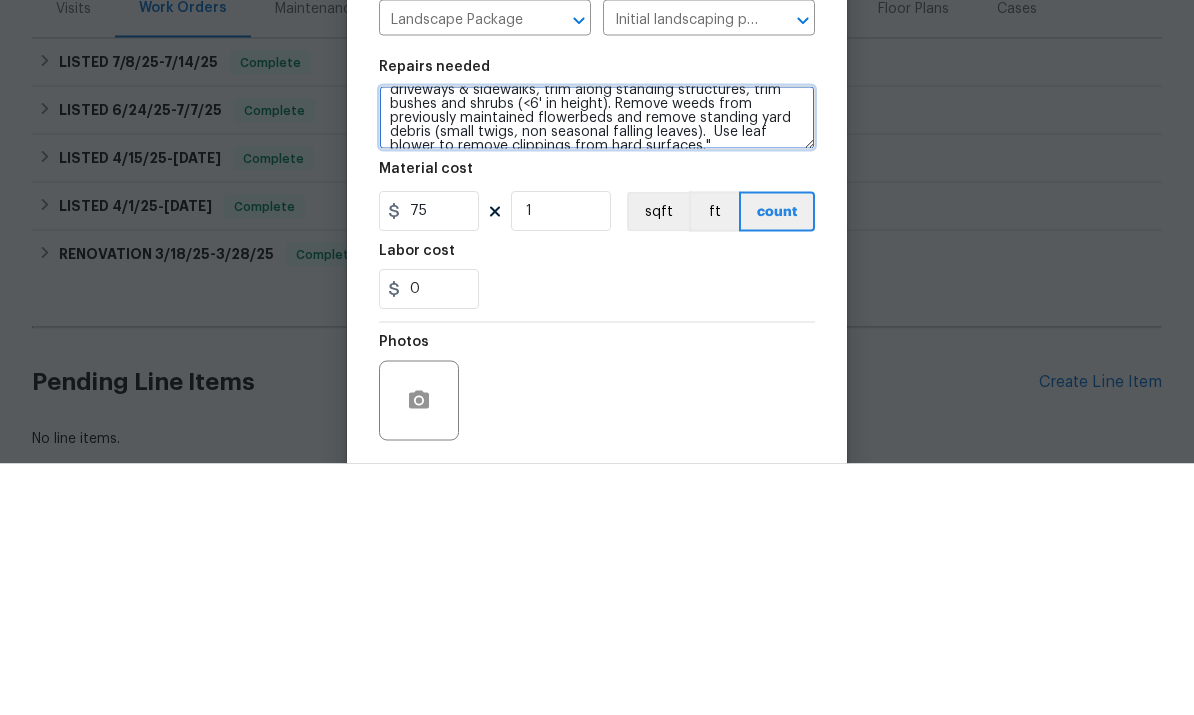 scroll, scrollTop: 0, scrollLeft: 0, axis: both 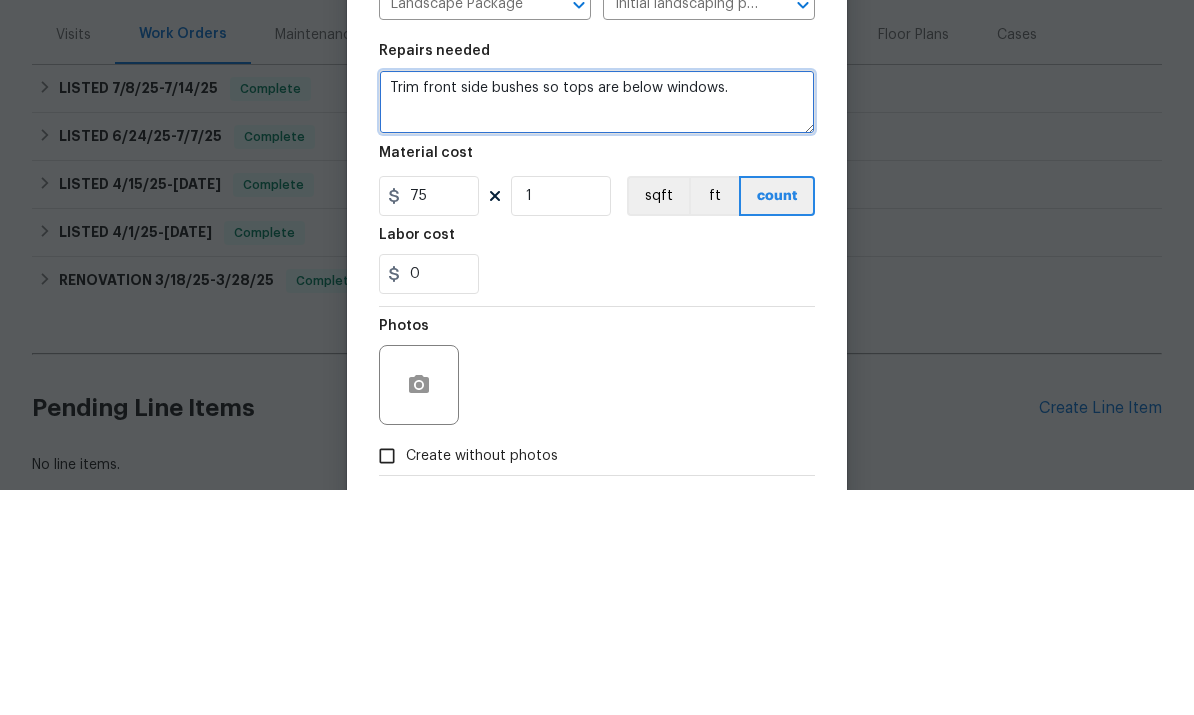 type on "Trim front side bushes so tops are below windows." 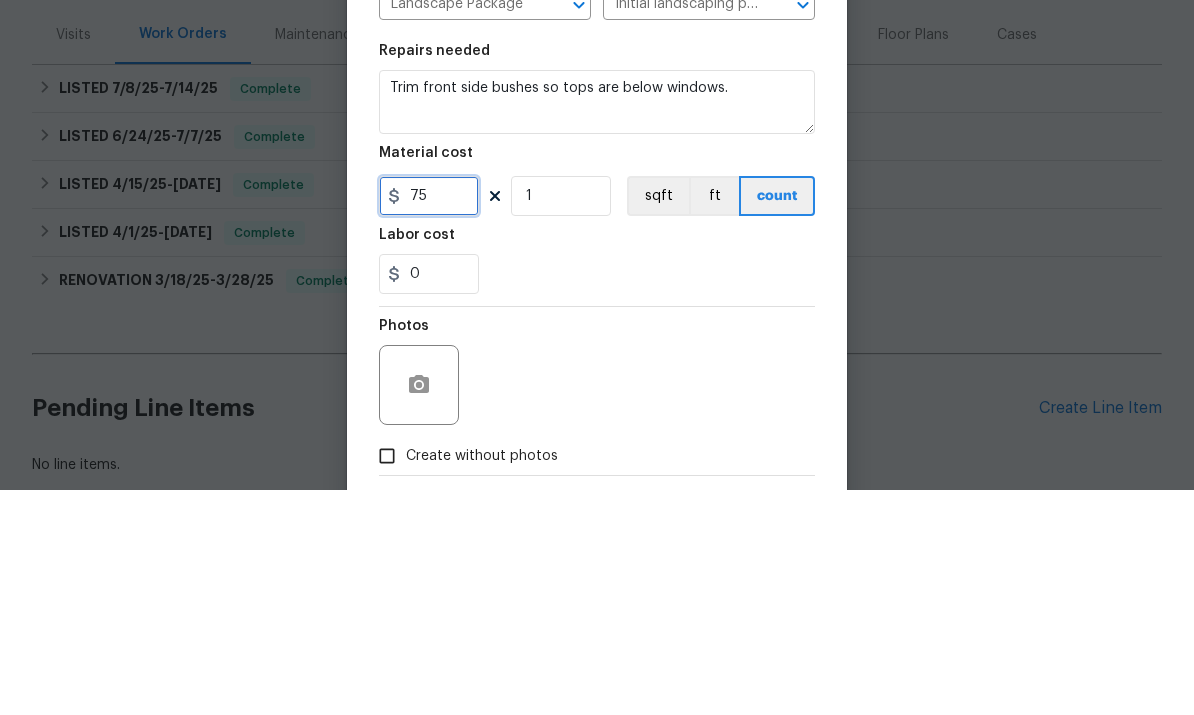 click on "75" at bounding box center (429, 421) 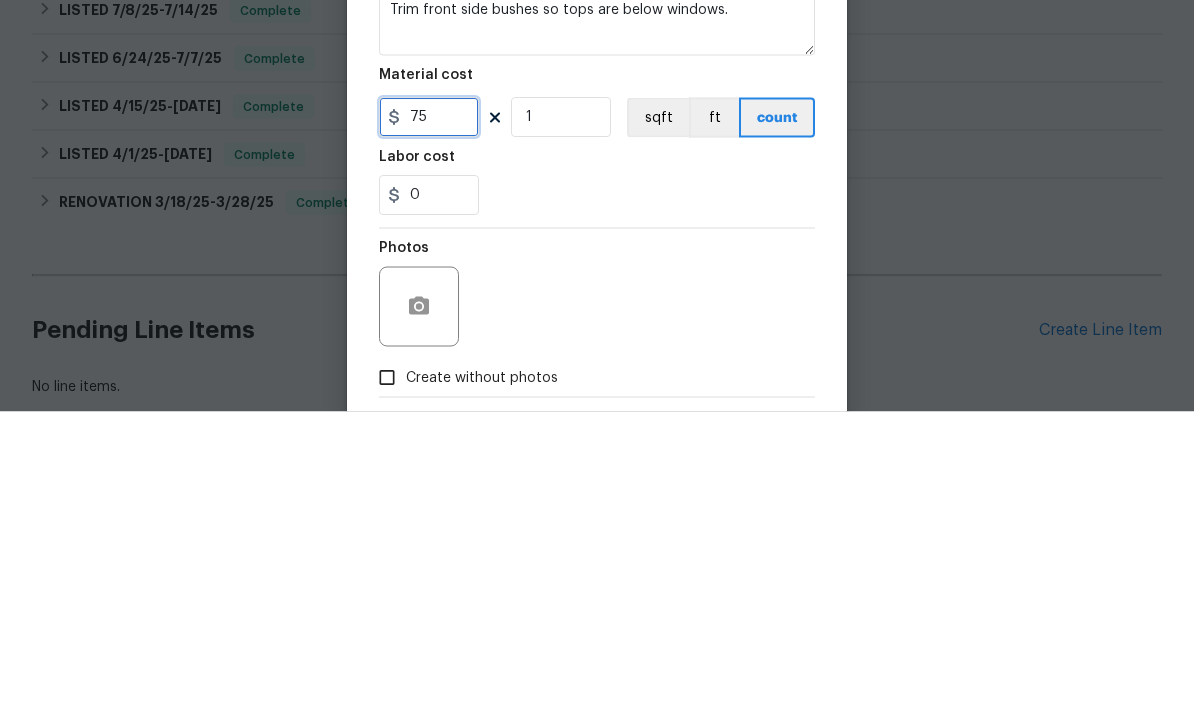 click on "75" at bounding box center [429, 421] 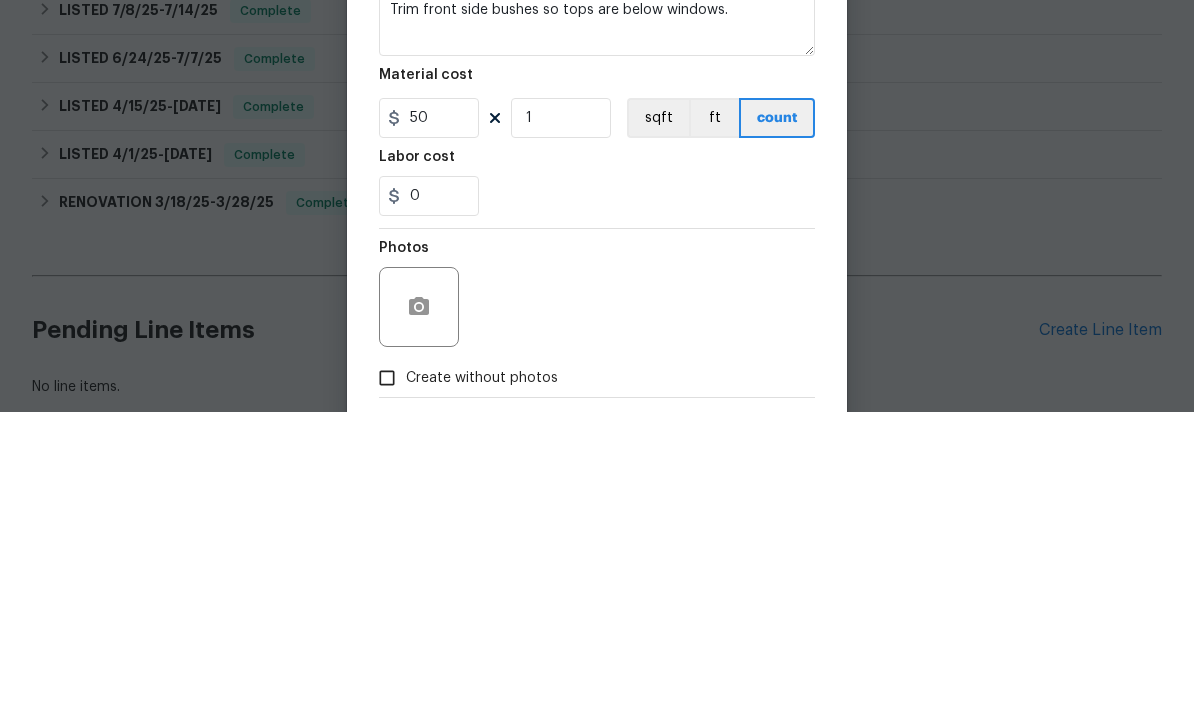 scroll, scrollTop: 75, scrollLeft: 0, axis: vertical 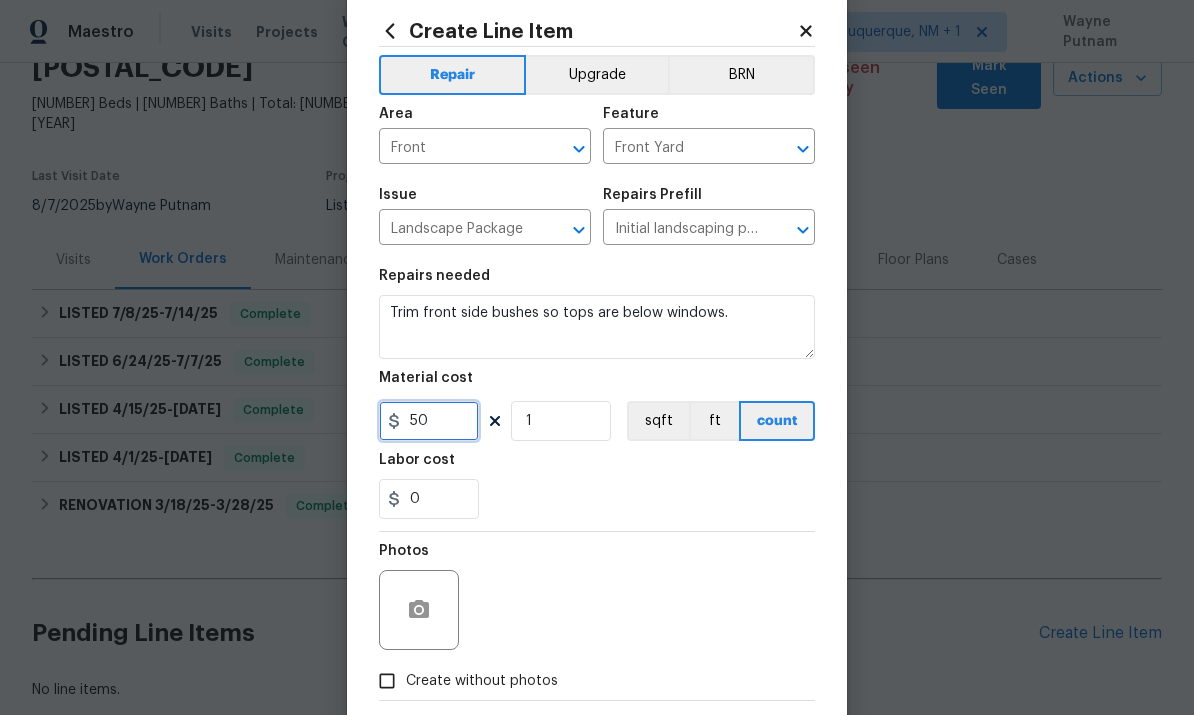 type on "50" 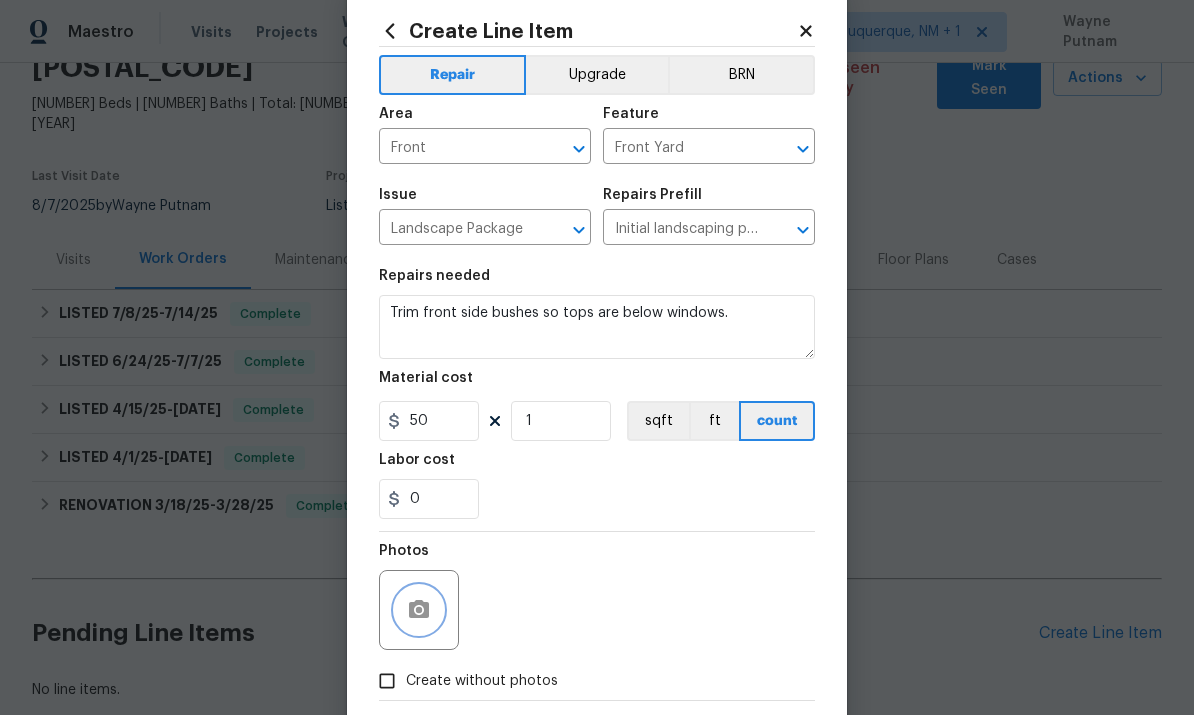 click at bounding box center (419, 610) 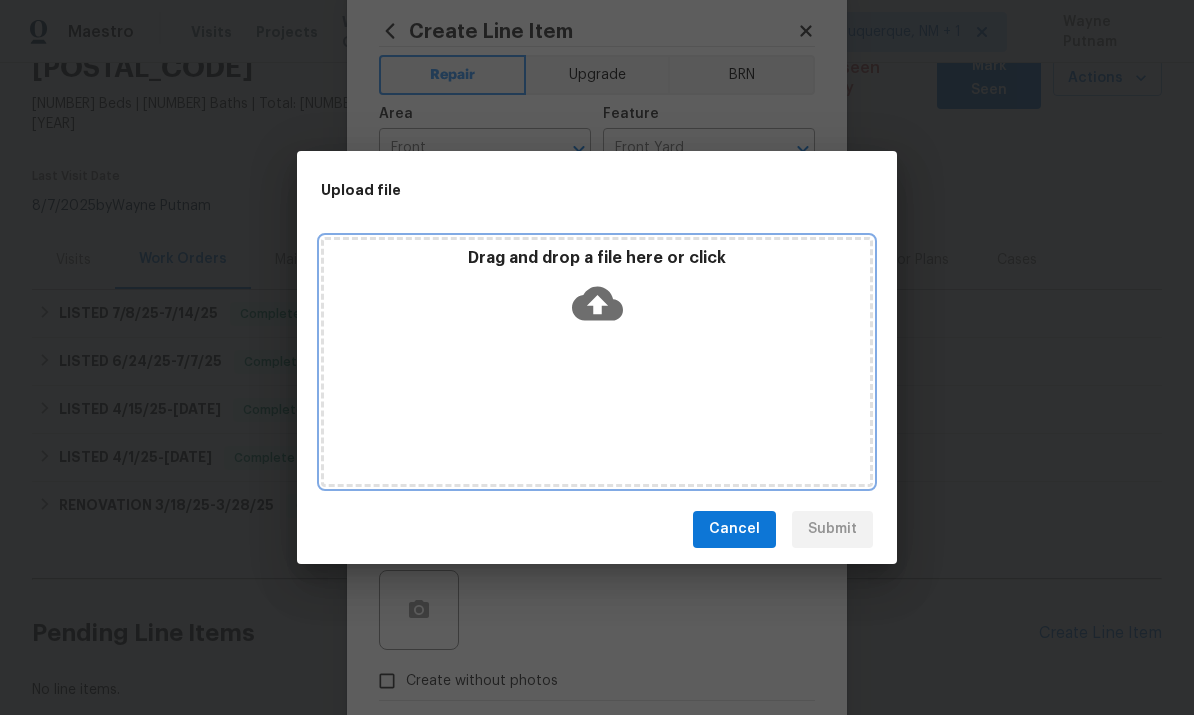 click 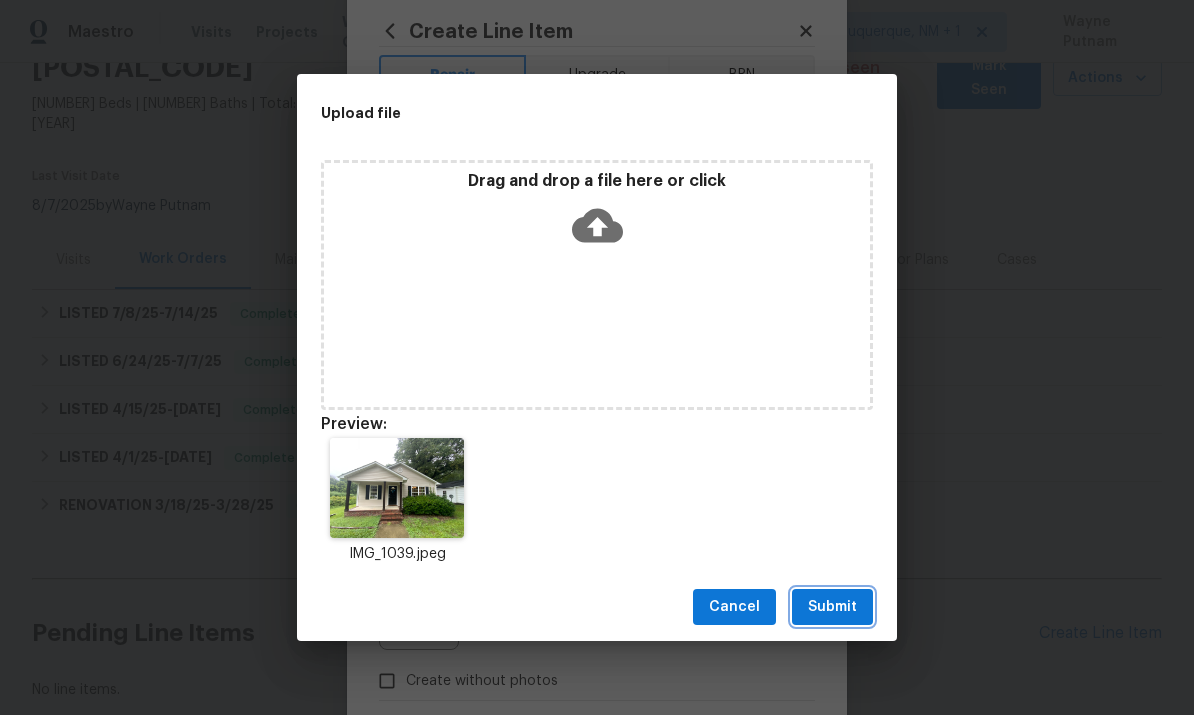 click on "Submit" at bounding box center (832, 607) 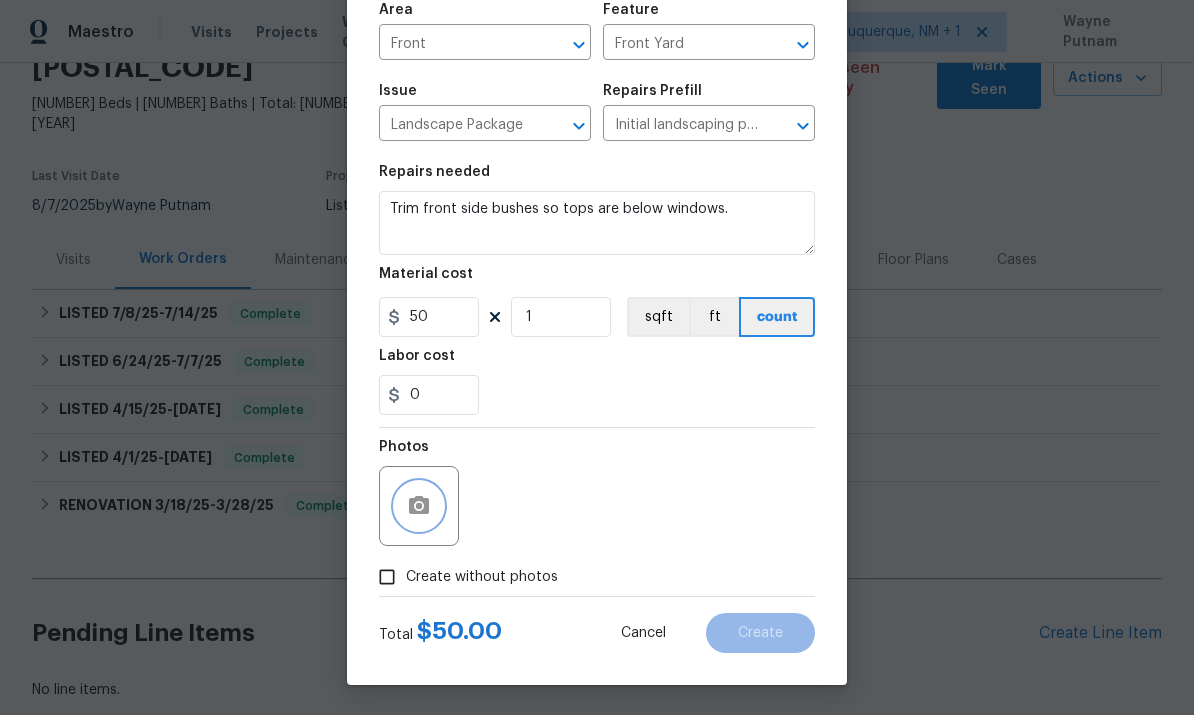 scroll, scrollTop: 150, scrollLeft: 0, axis: vertical 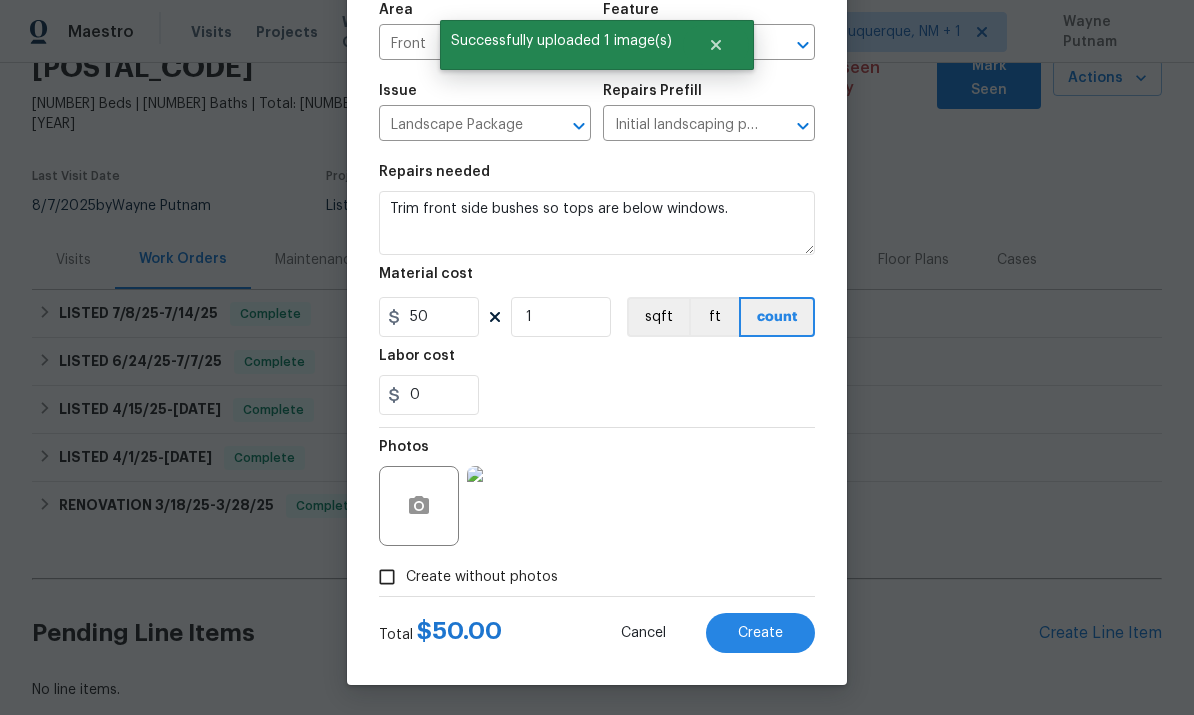 click on "Create" at bounding box center (760, 633) 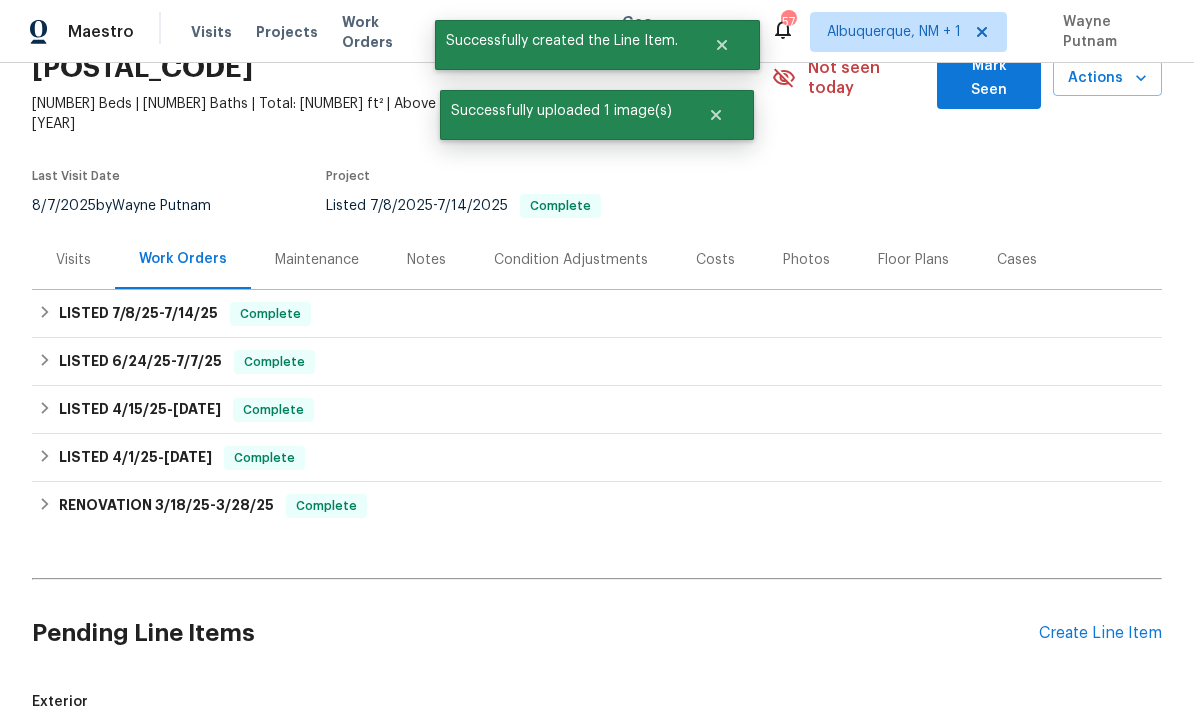 click on "Create Line Item" at bounding box center [1100, 633] 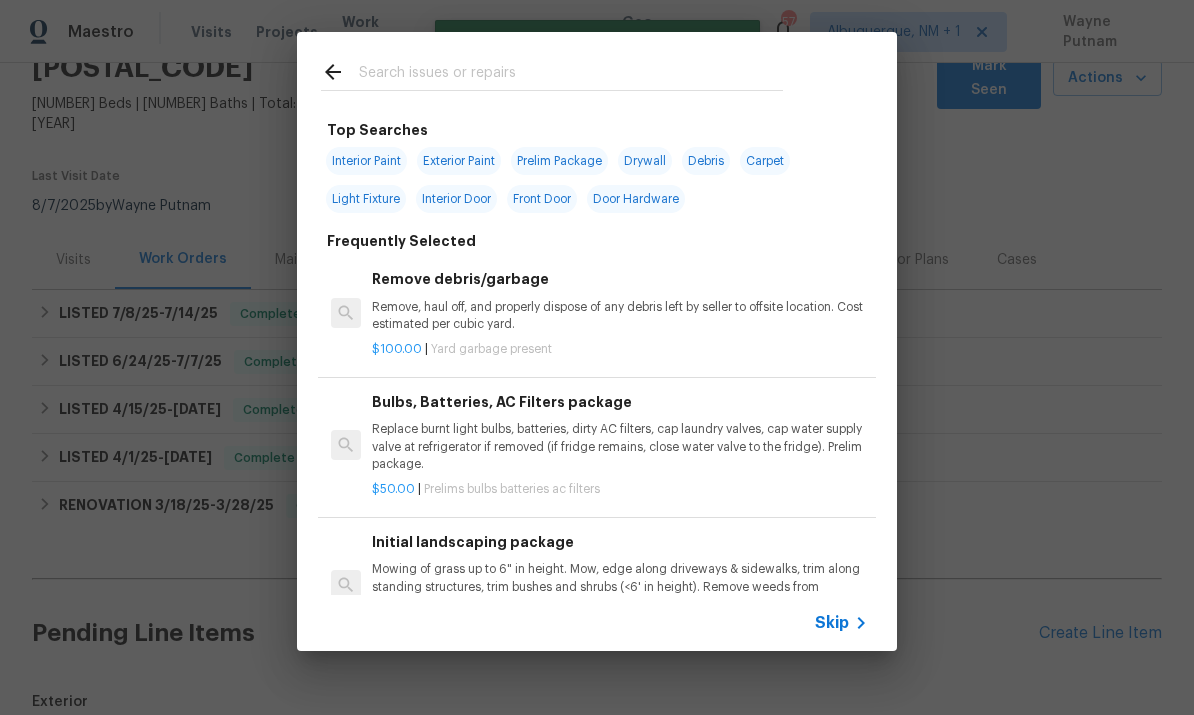 click at bounding box center (571, 75) 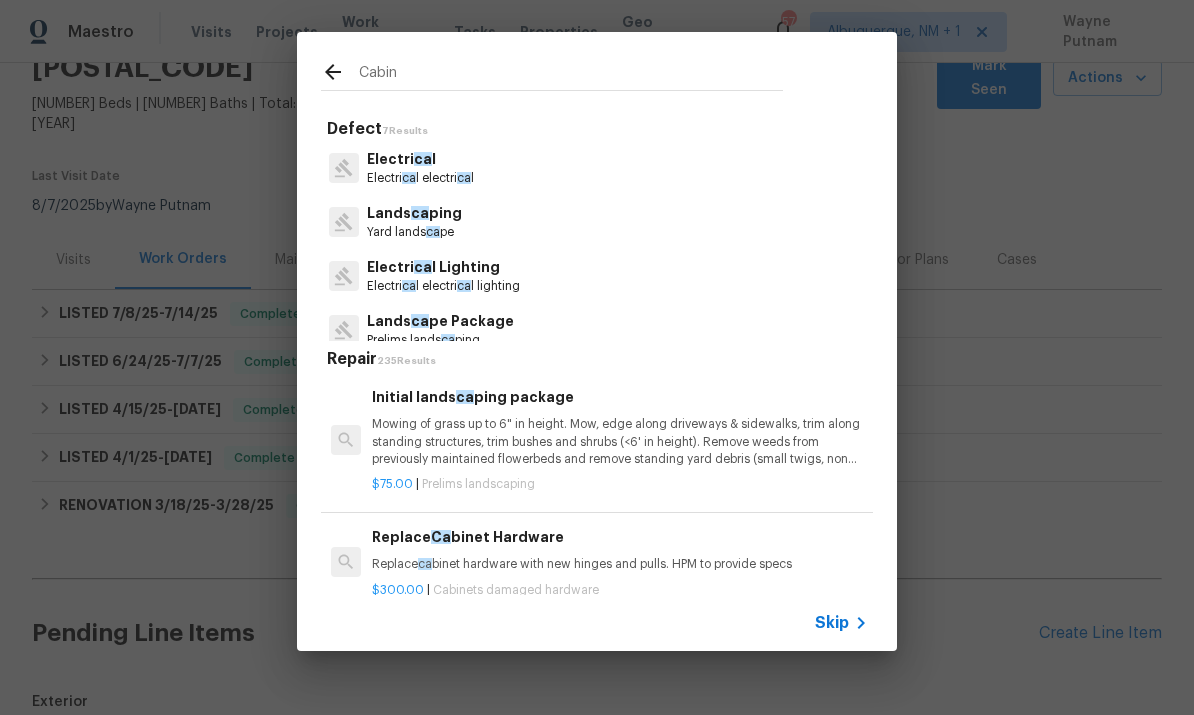 type on "Cabine" 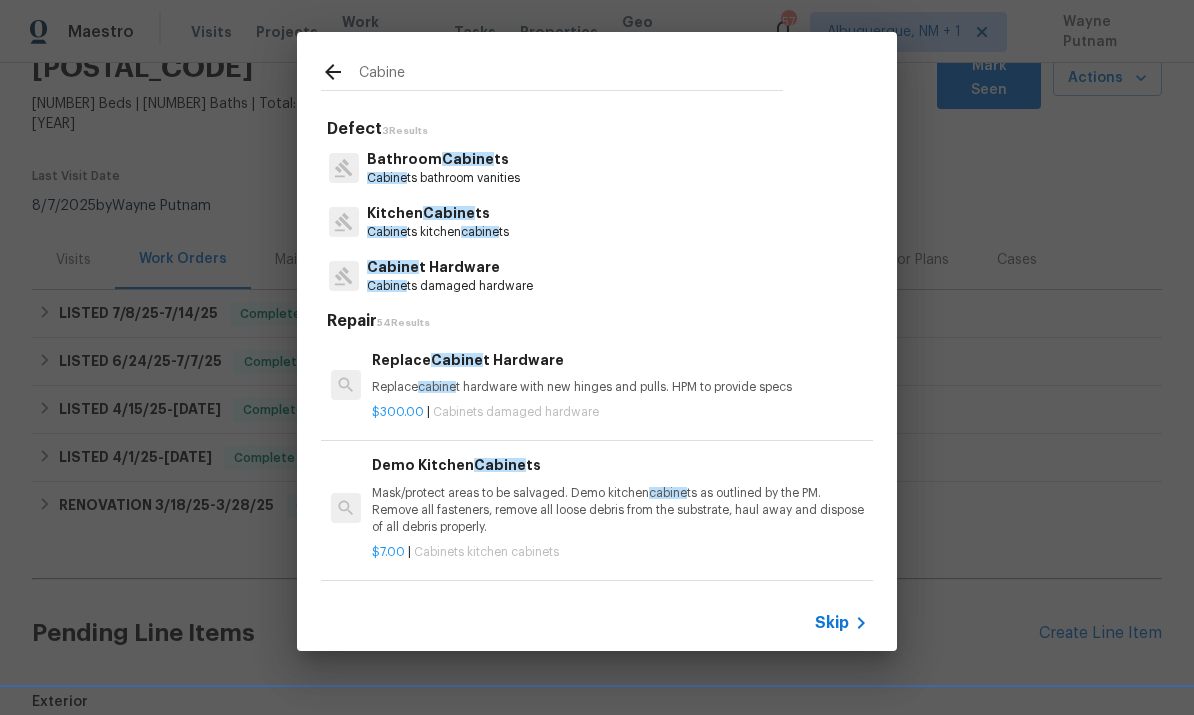 click on "Kitchen  Cabine ts" at bounding box center [438, 213] 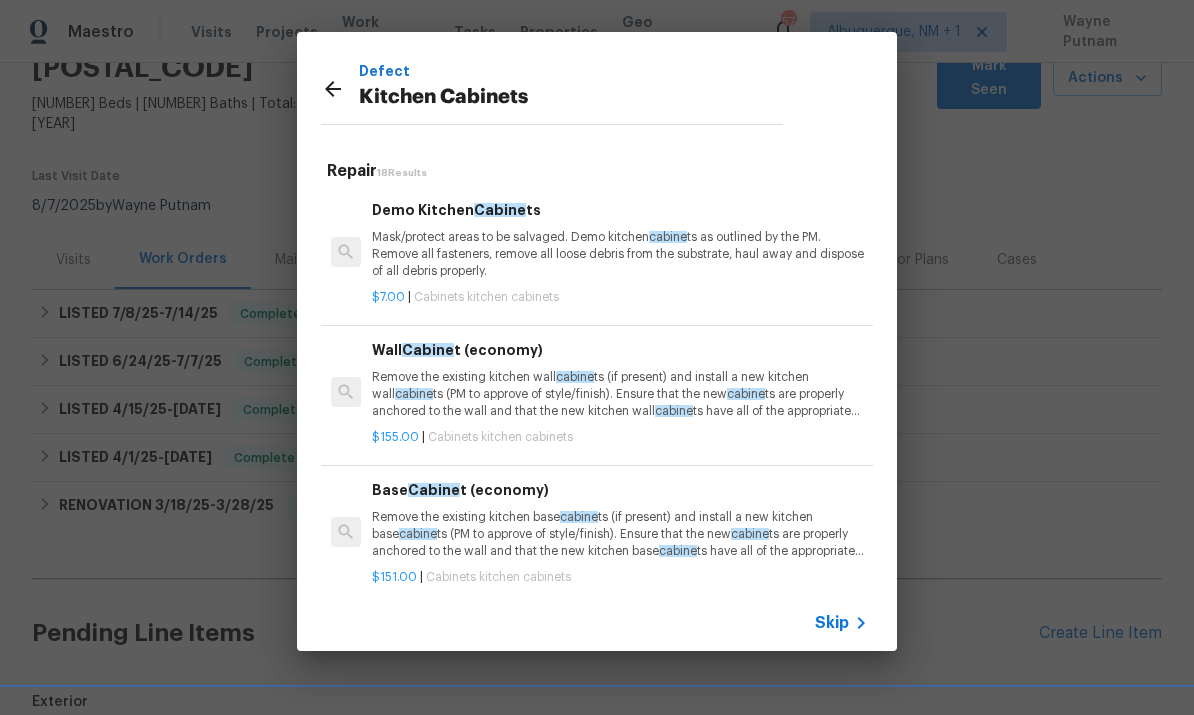 click on "Demo Kitchen  Cabine ts" at bounding box center [620, 210] 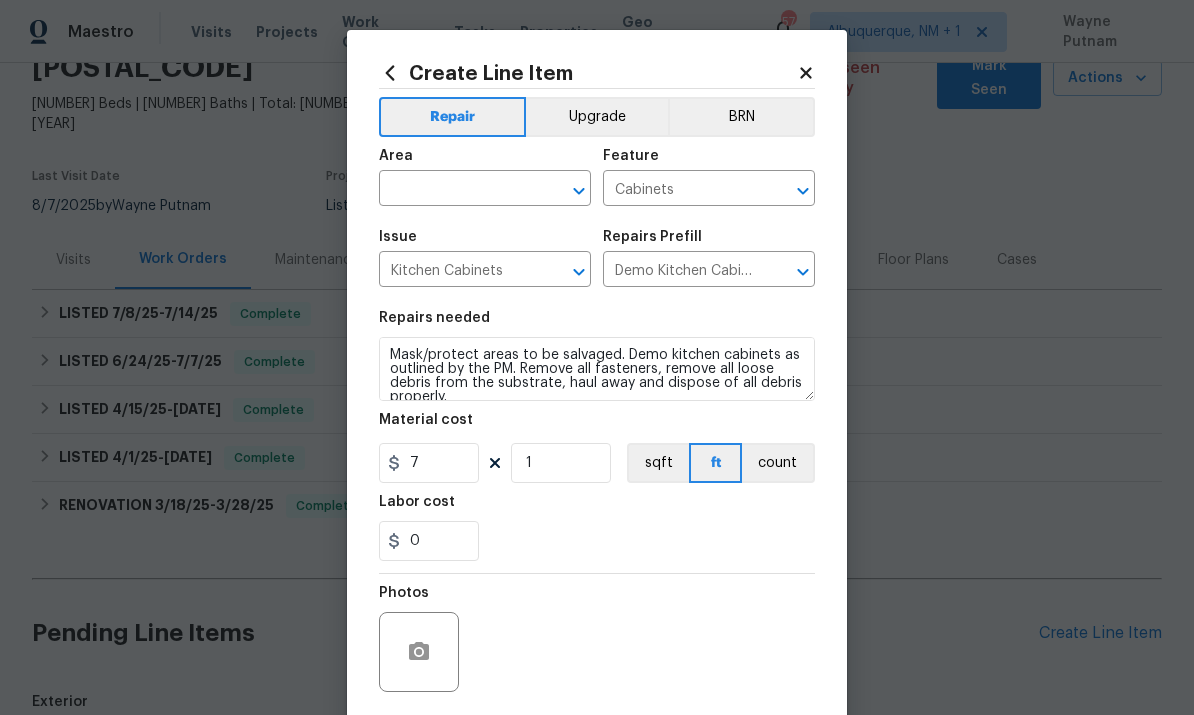 click at bounding box center (457, 190) 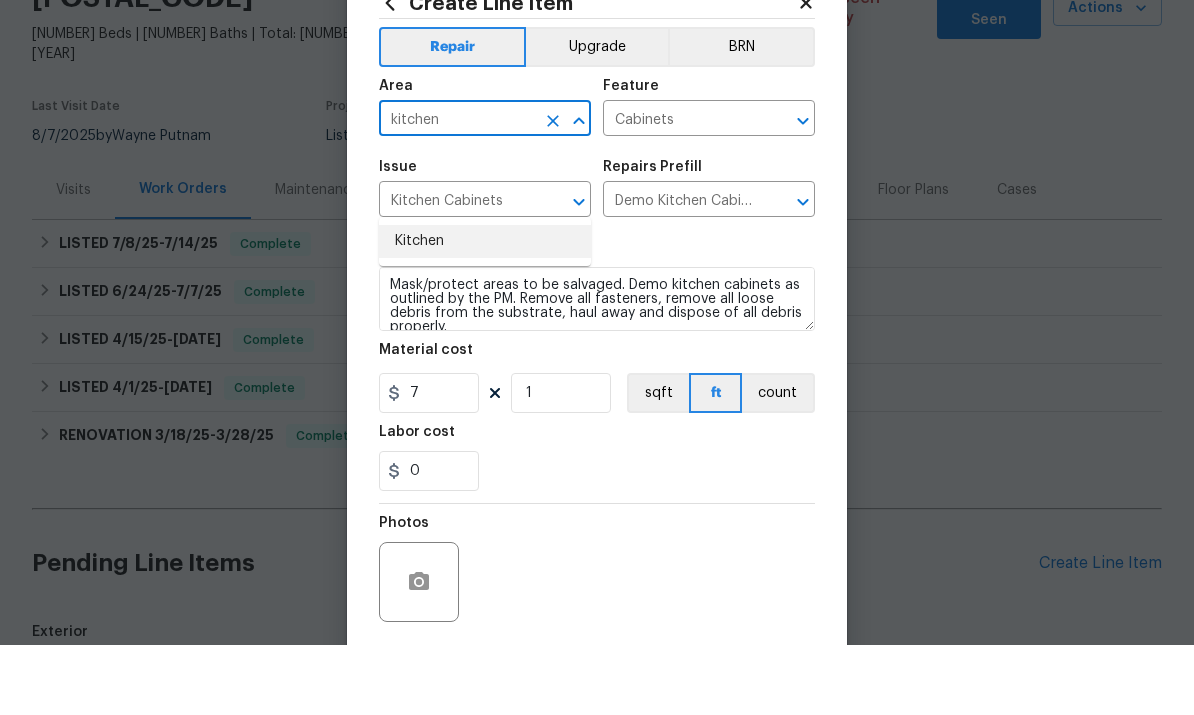 click on "Kitchen" at bounding box center [485, 311] 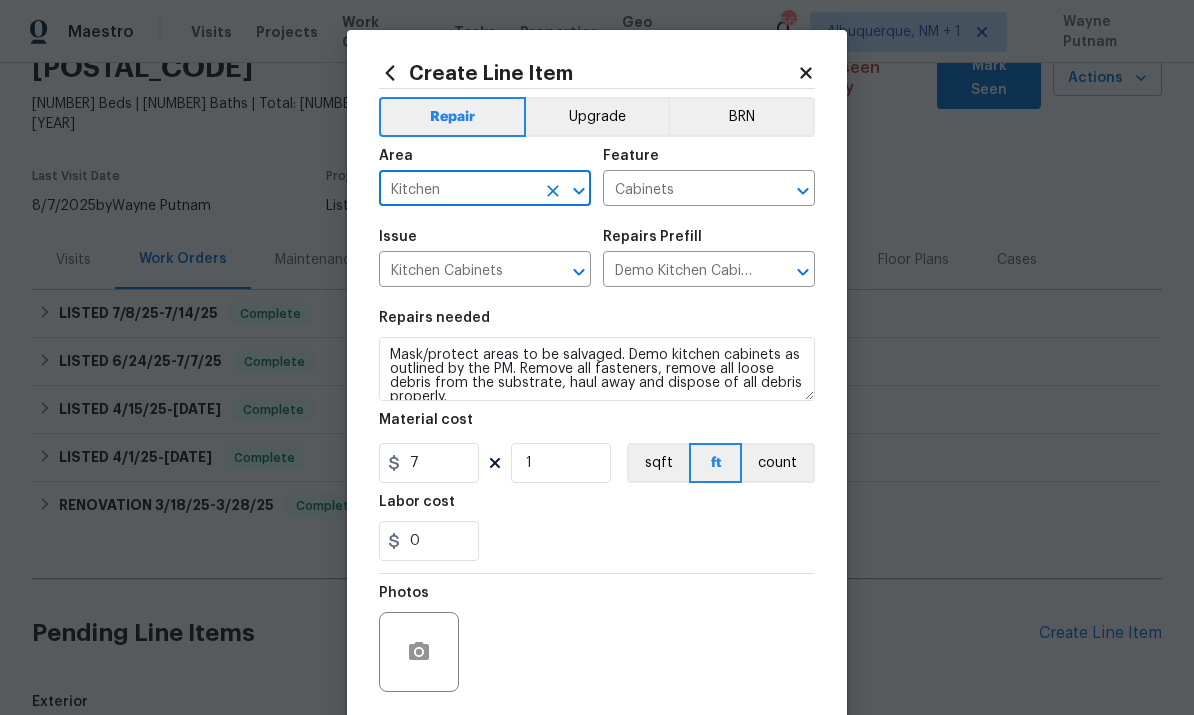 click at bounding box center [777, 272] 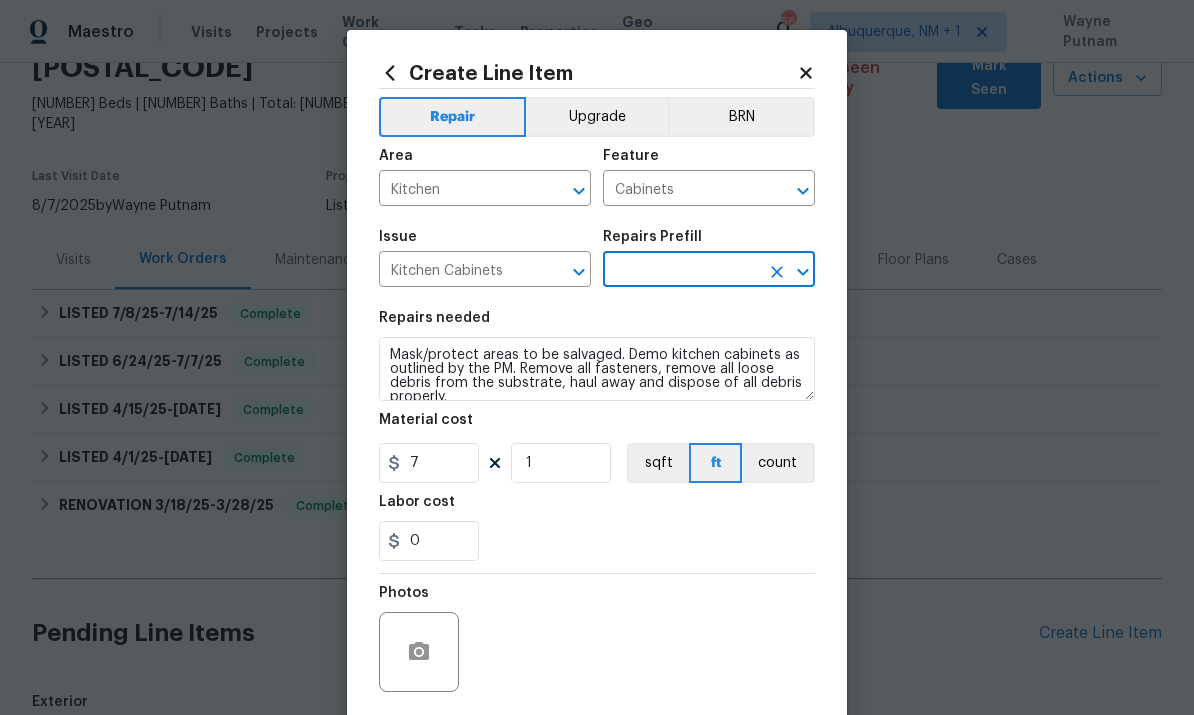 click at bounding box center (681, 271) 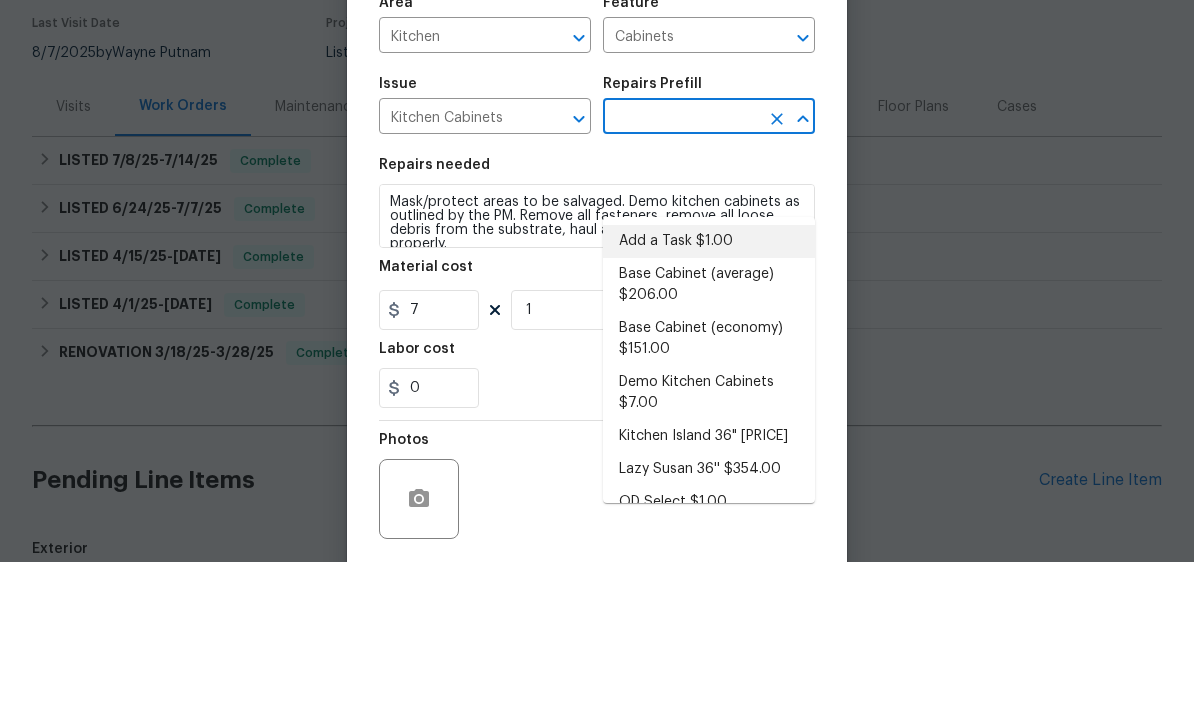 click on "Add a Task $1.00" at bounding box center [709, 394] 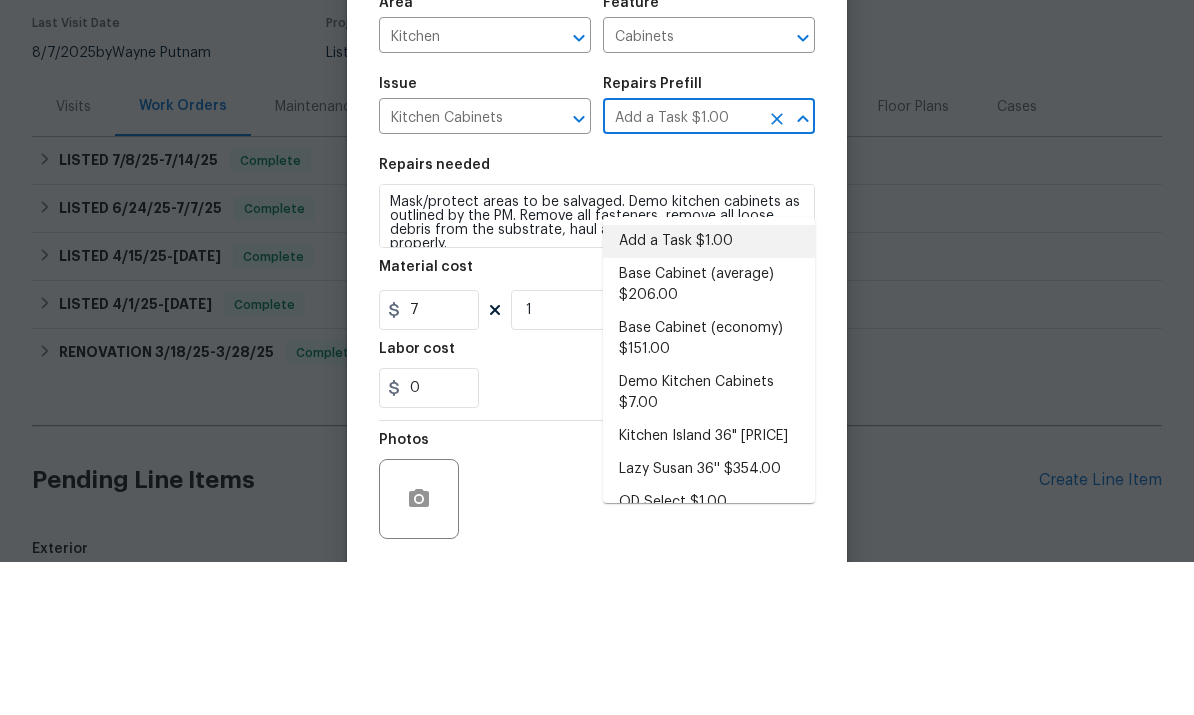 type 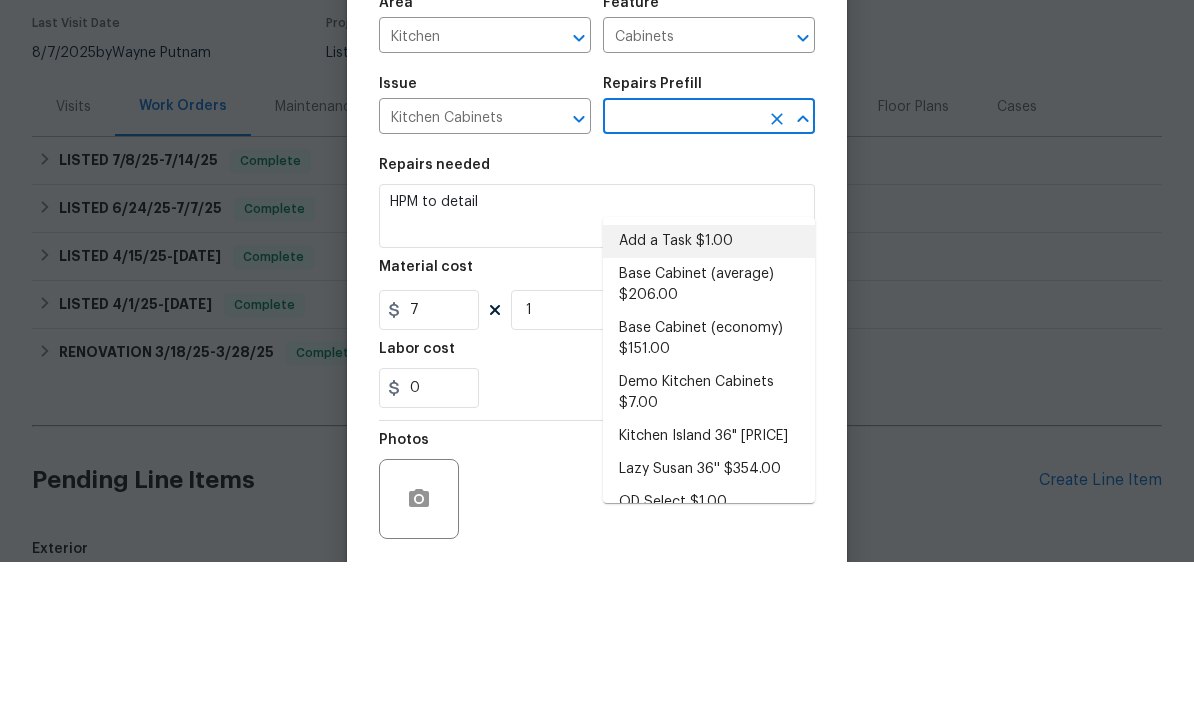 type on "Add a Task $1.00" 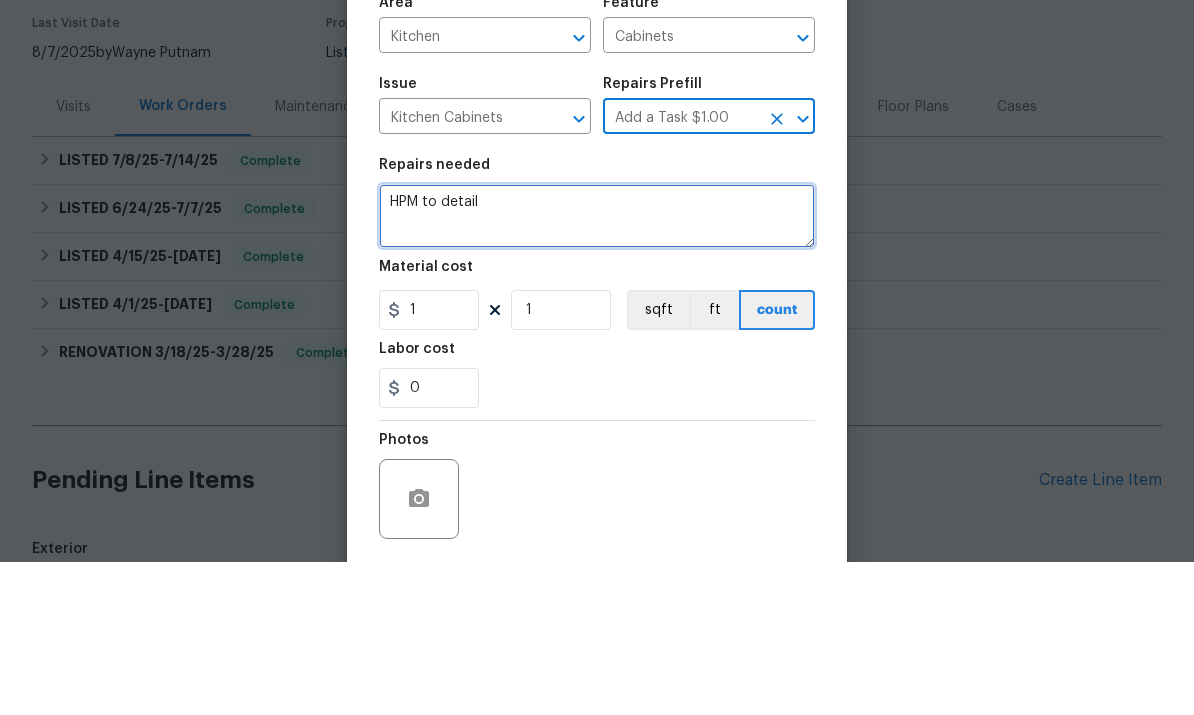 click on "HPM to detail" at bounding box center (597, 369) 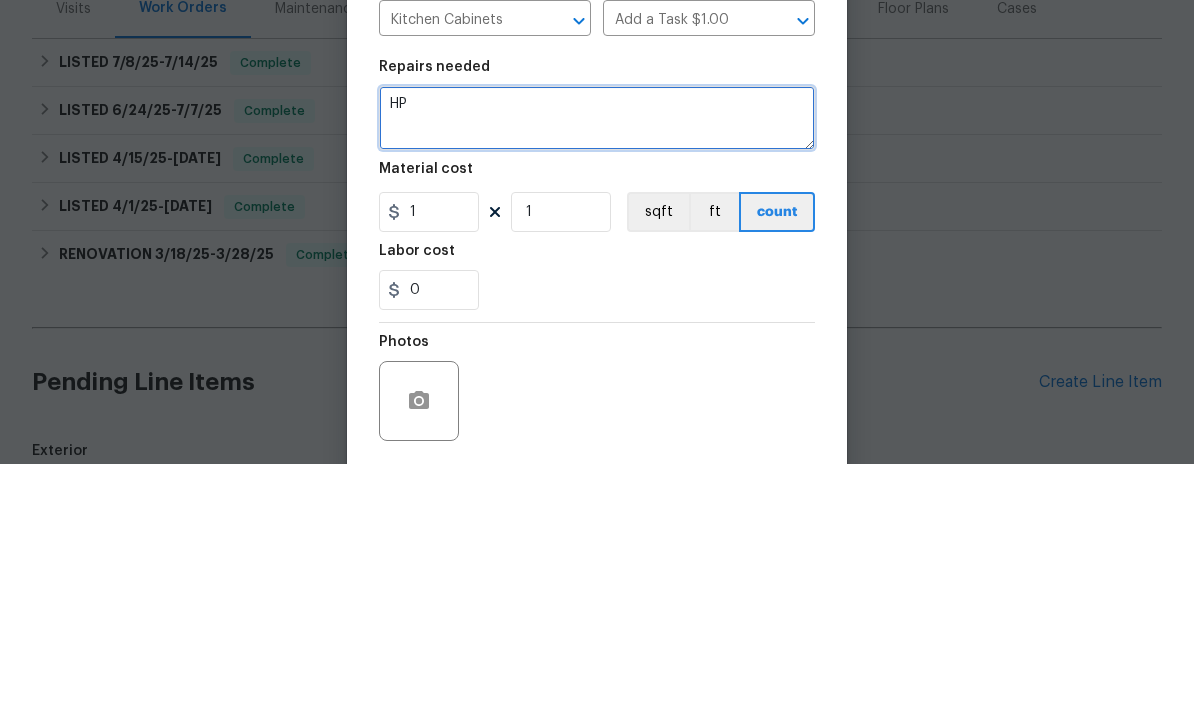type on "H" 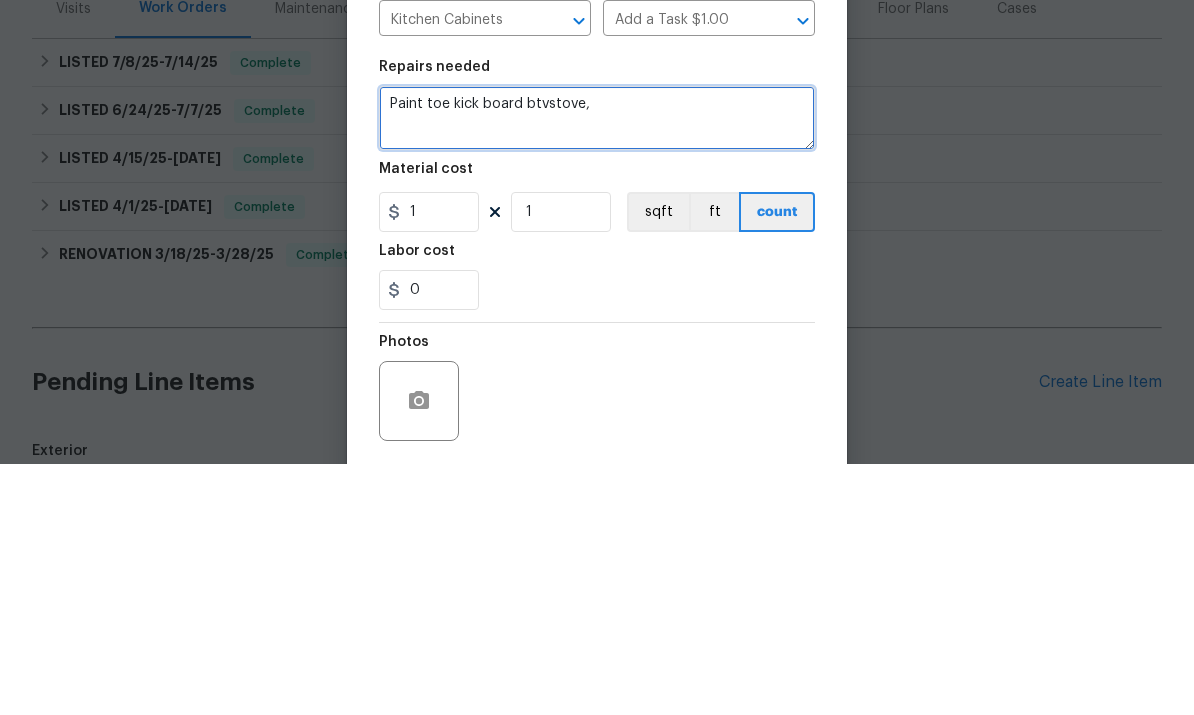 click on "Paint toe kick board btvstove," at bounding box center (597, 369) 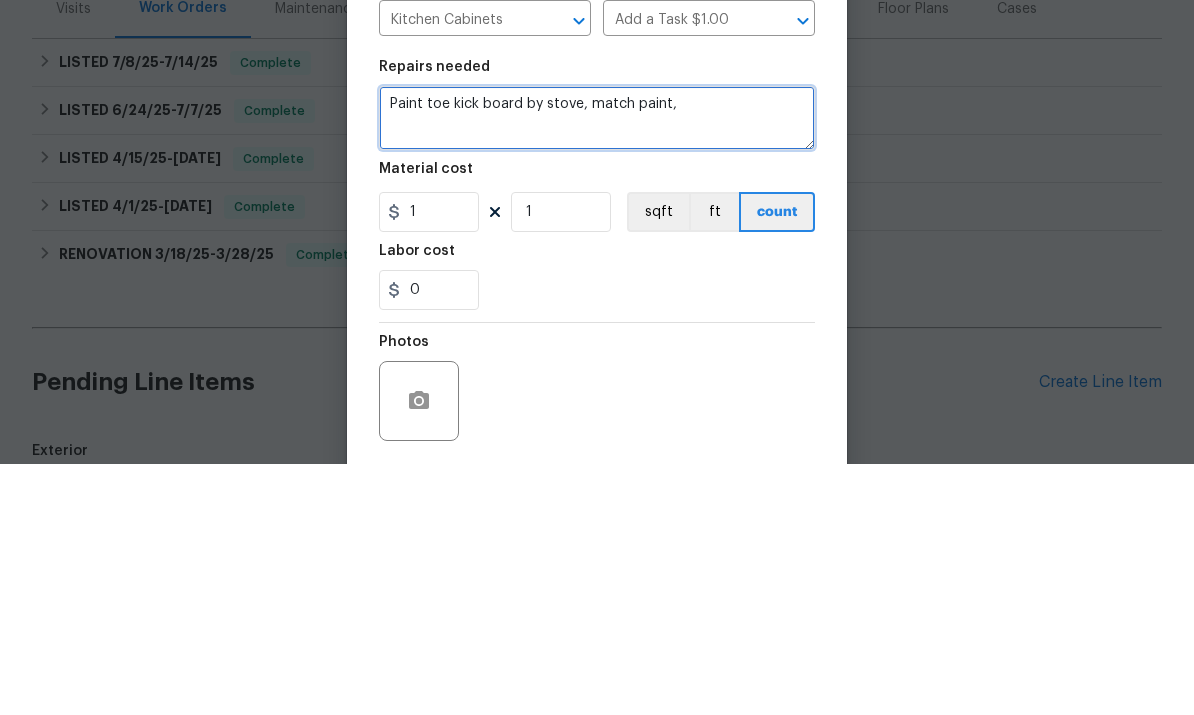 click on "Paint toe kick board by stove, match paint," at bounding box center (597, 369) 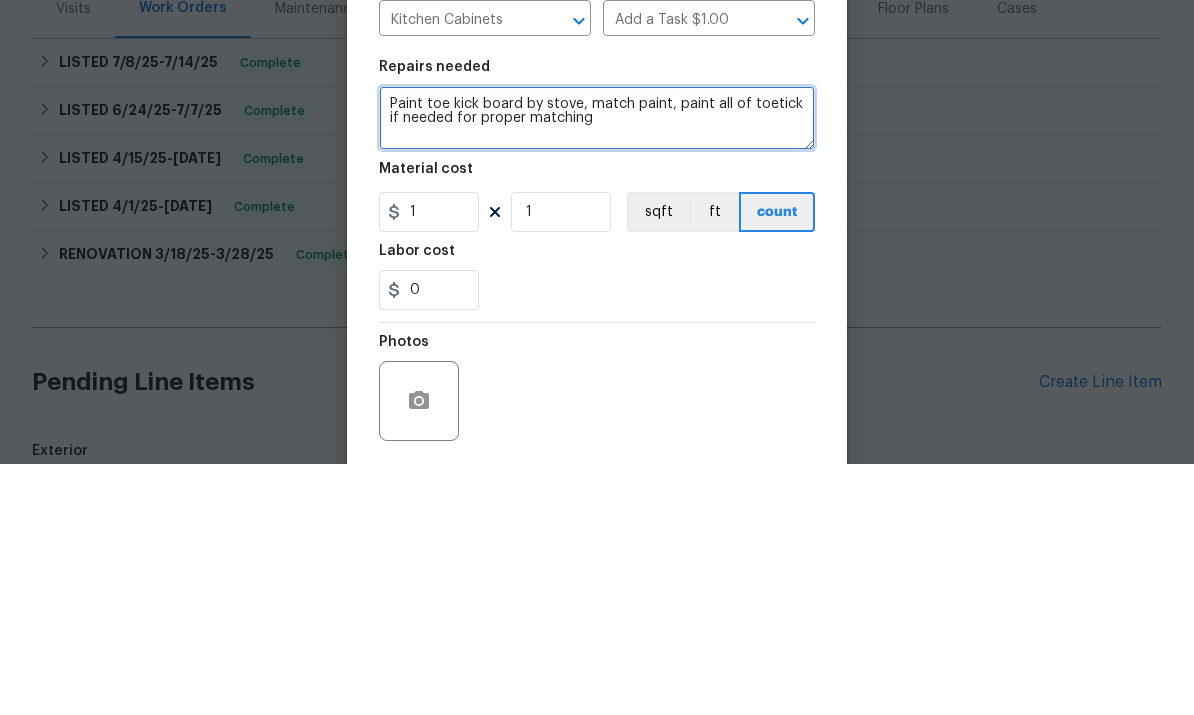 type on "Paint toe kick board by stove, match paint, paint all of toetick if needed for proper matching" 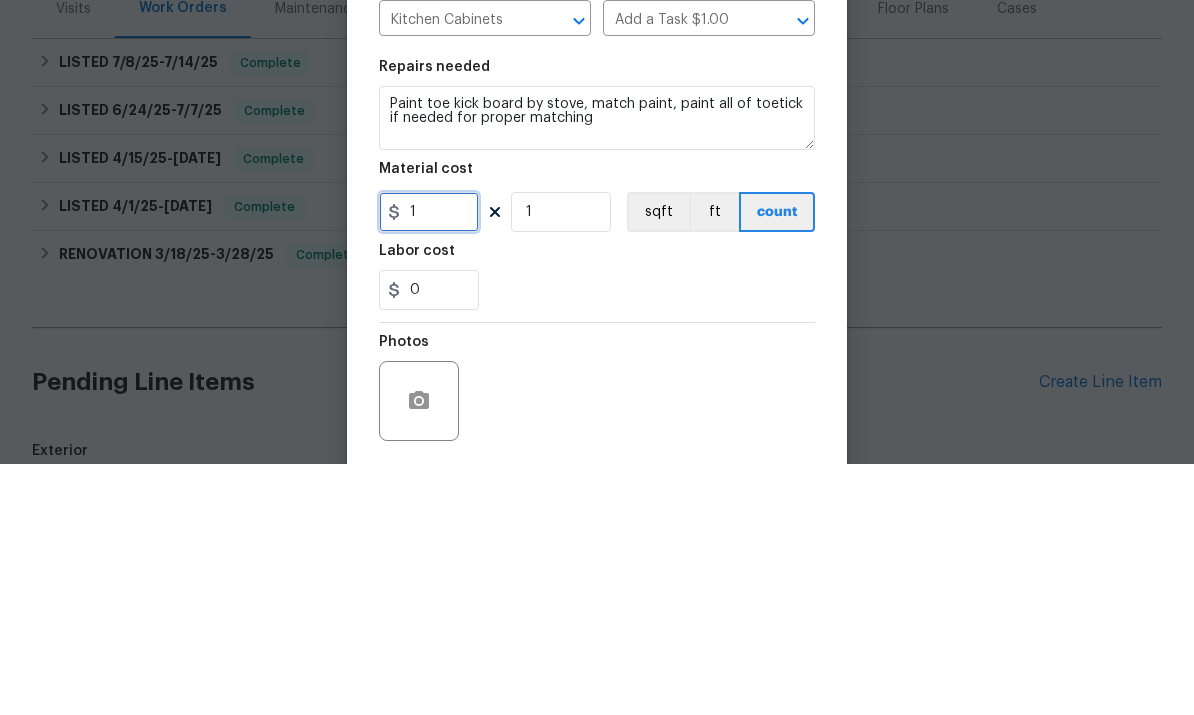 click on "1" at bounding box center [429, 463] 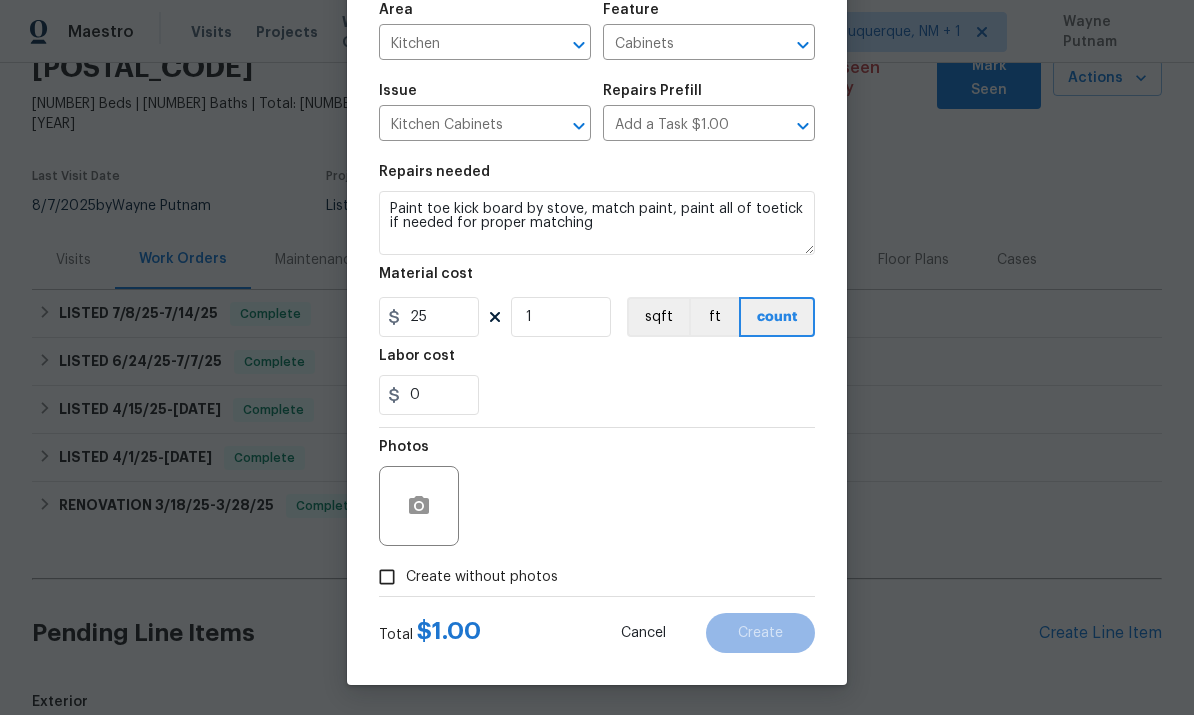 scroll, scrollTop: 150, scrollLeft: 0, axis: vertical 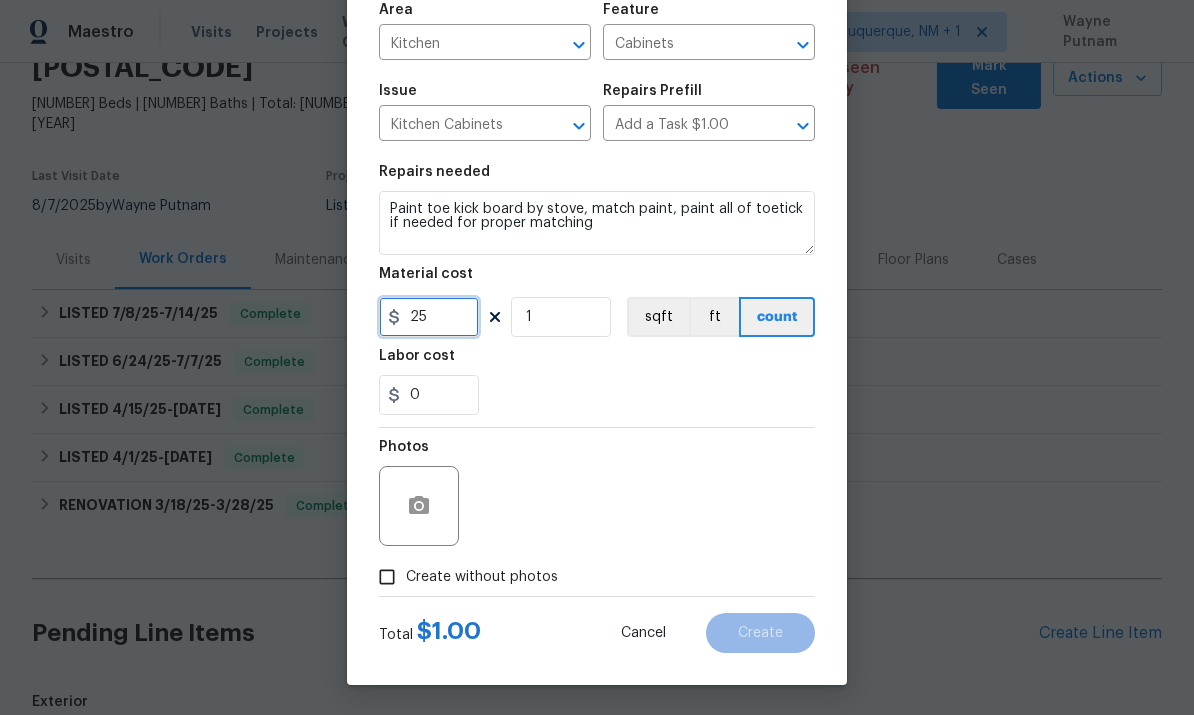 type on "25" 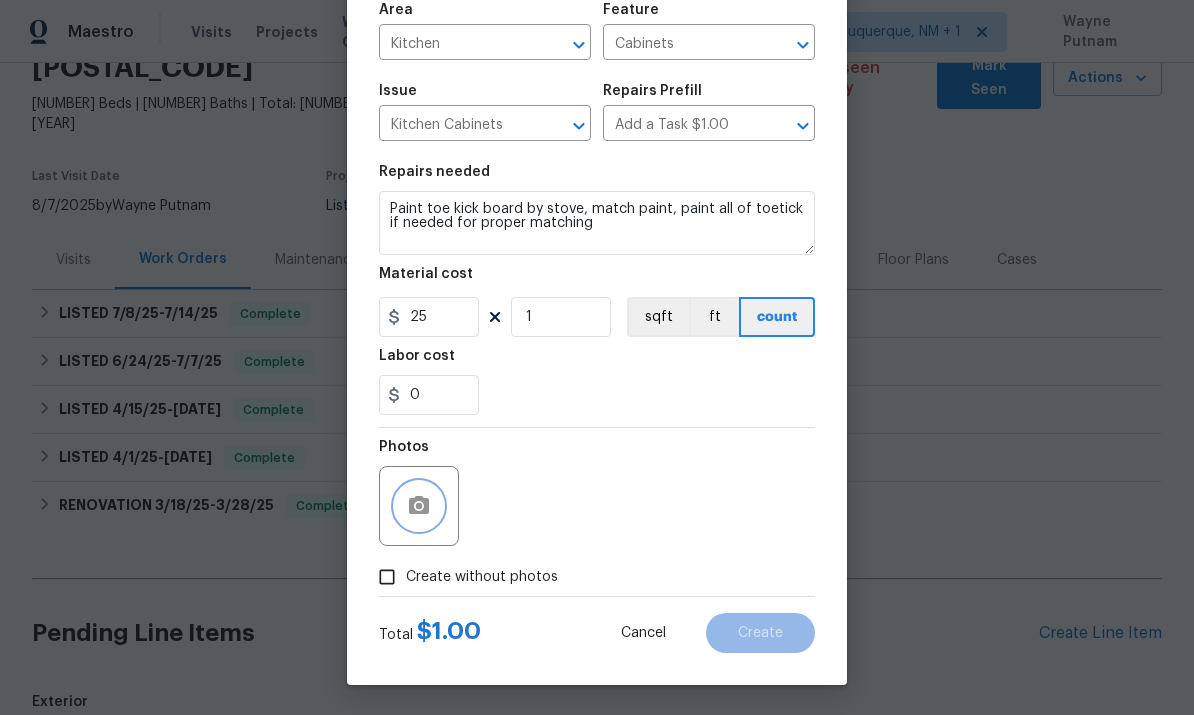 click 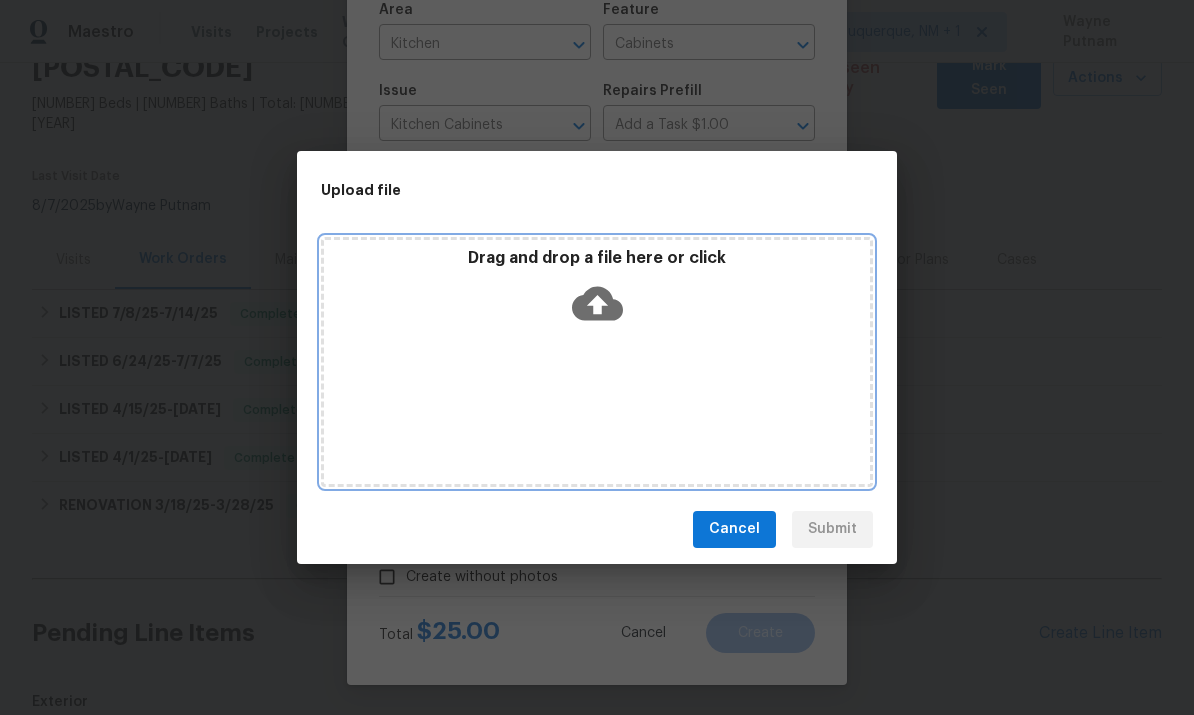 click 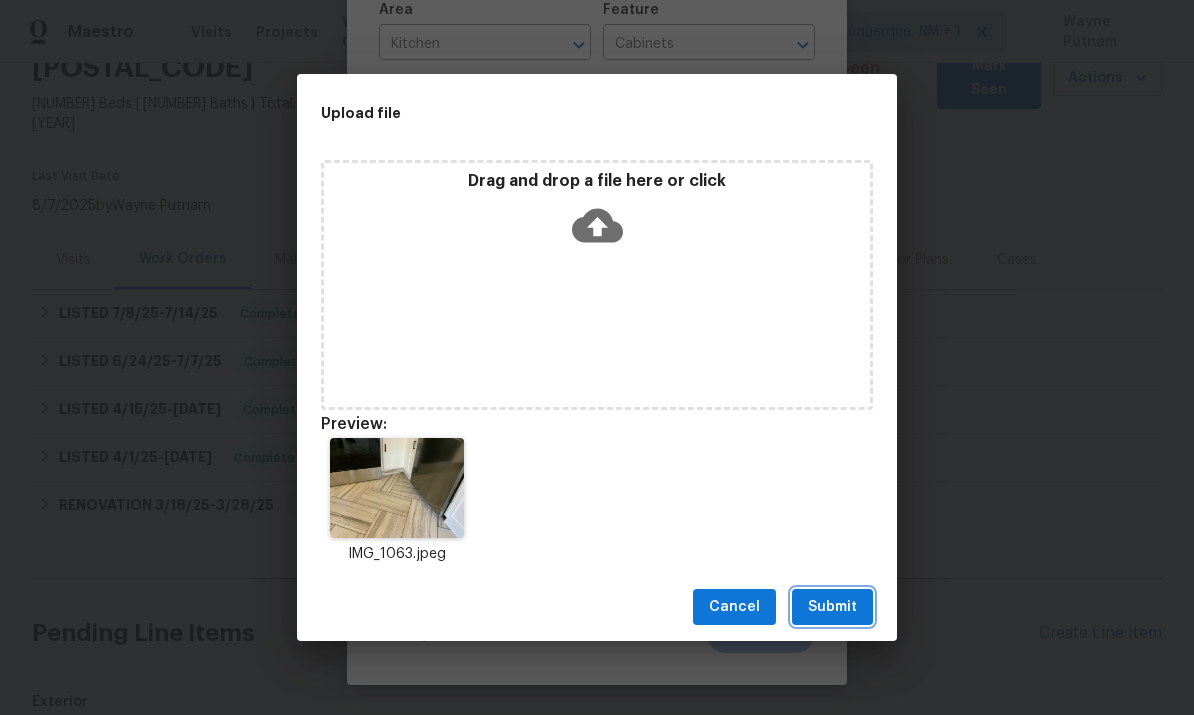 click on "Submit" at bounding box center [832, 607] 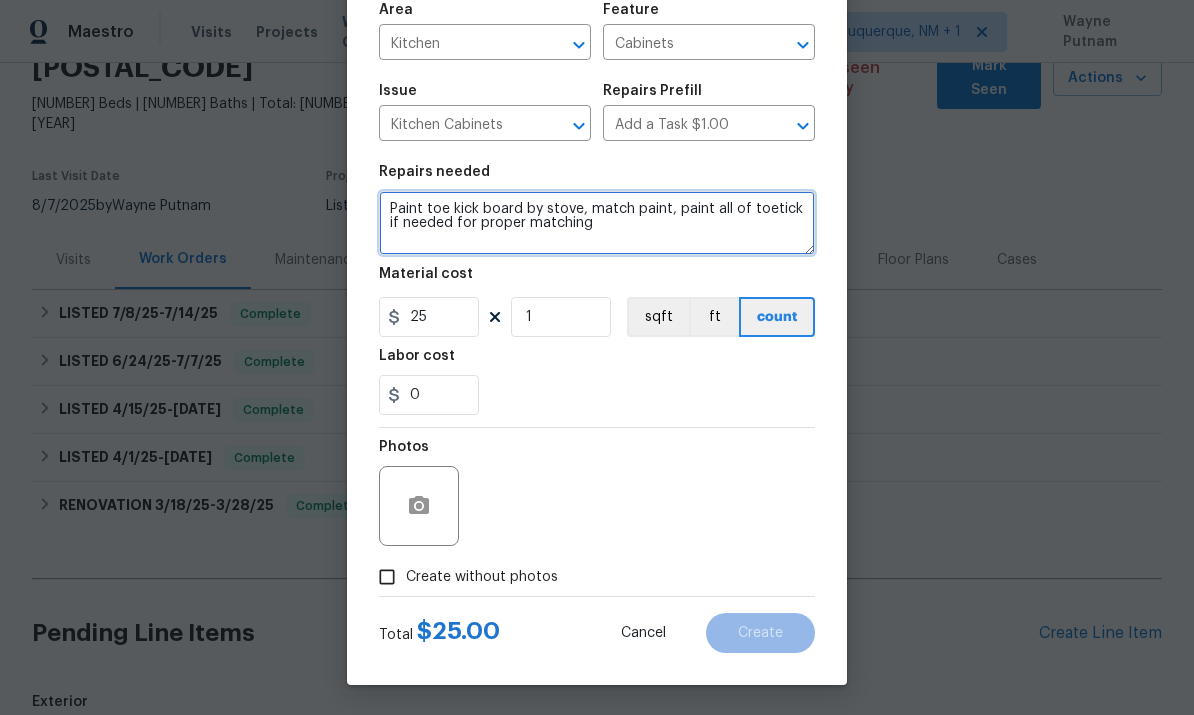 click on "Paint toe kick board by stove, match paint, paint all of toetick if needed for proper matching" at bounding box center [597, 223] 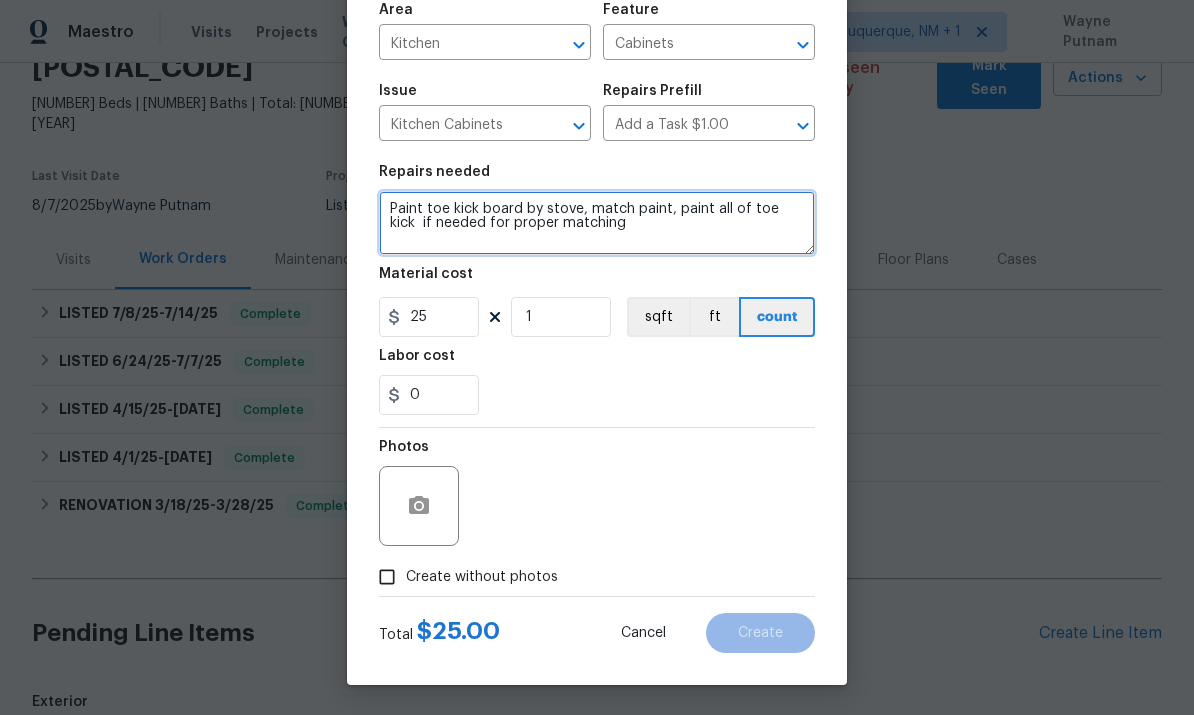 type on "Paint toe kick board by stove, match paint, paint all of toe kick  if needed for proper matching" 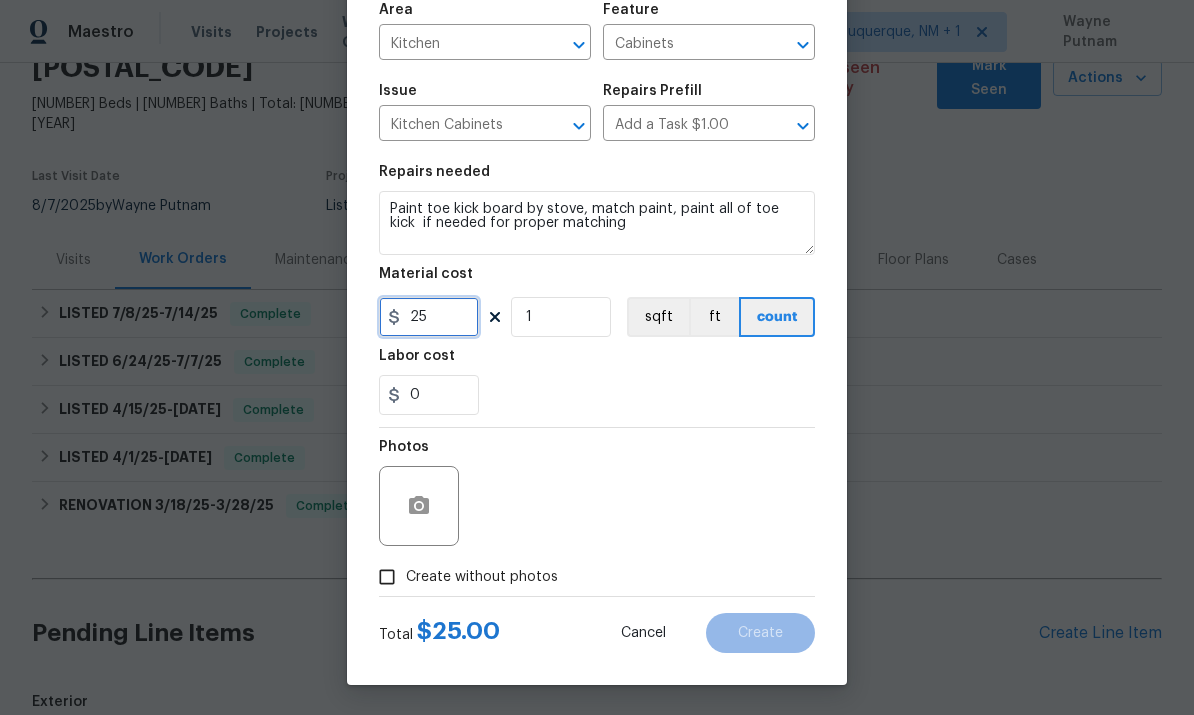 click on "25" at bounding box center [429, 317] 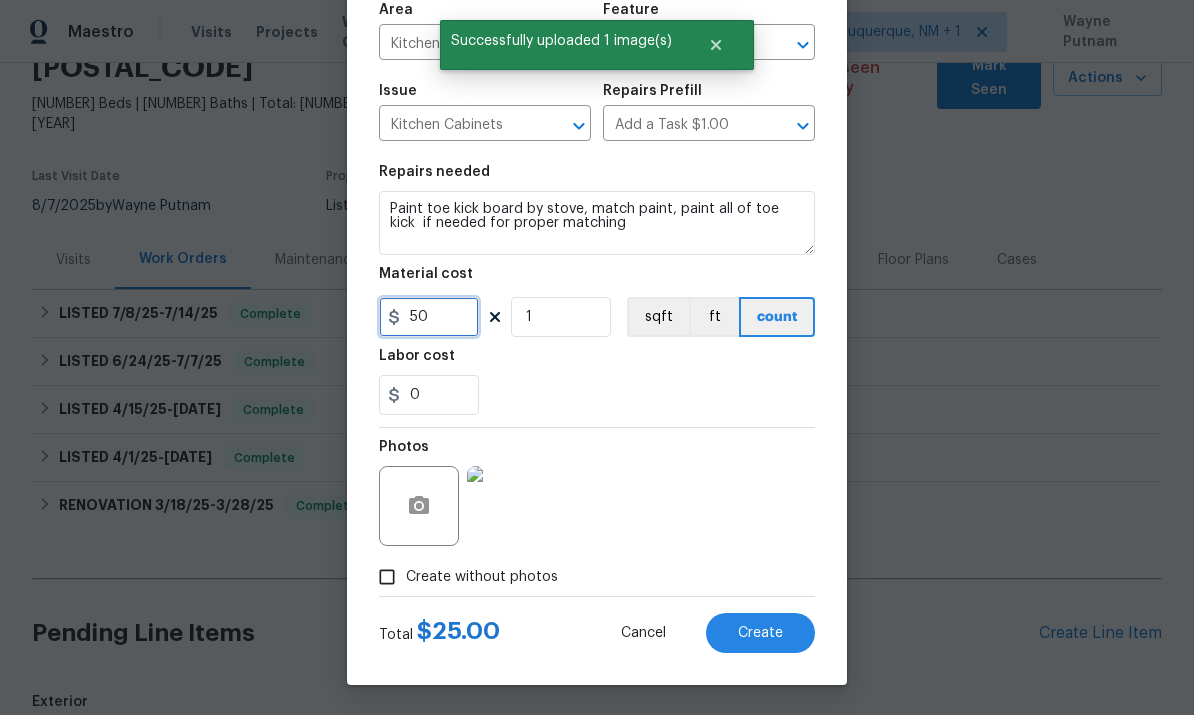 type on "50" 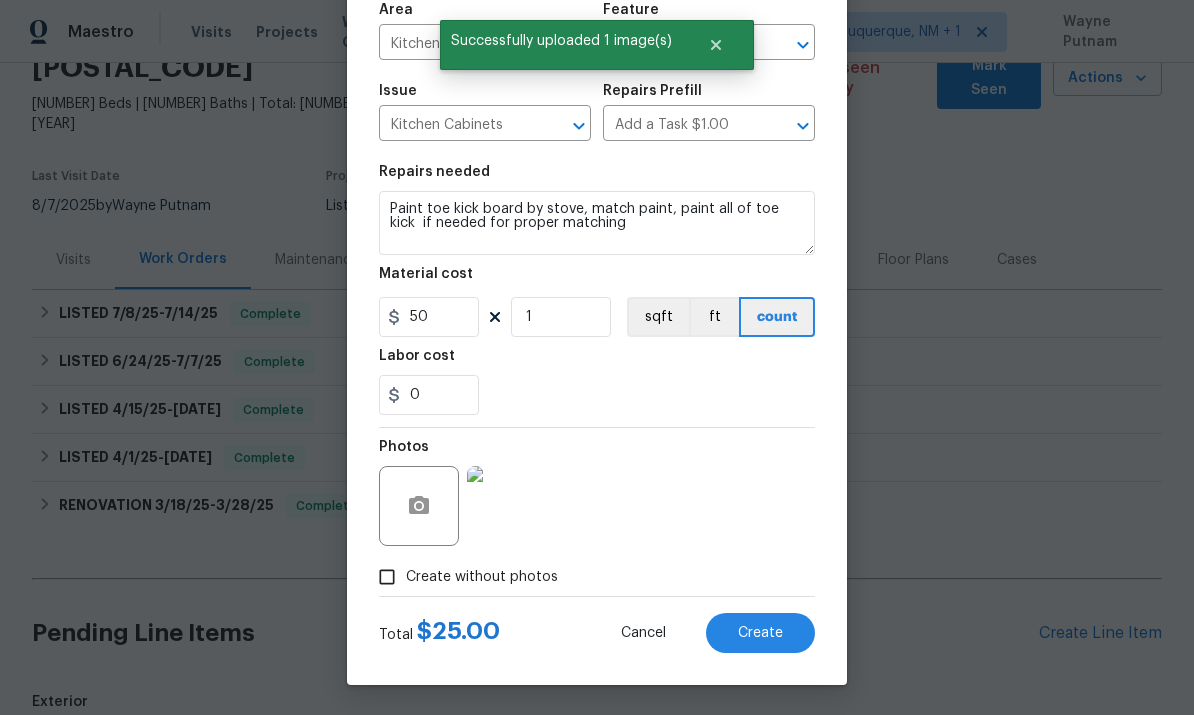click on "Create" at bounding box center (760, 633) 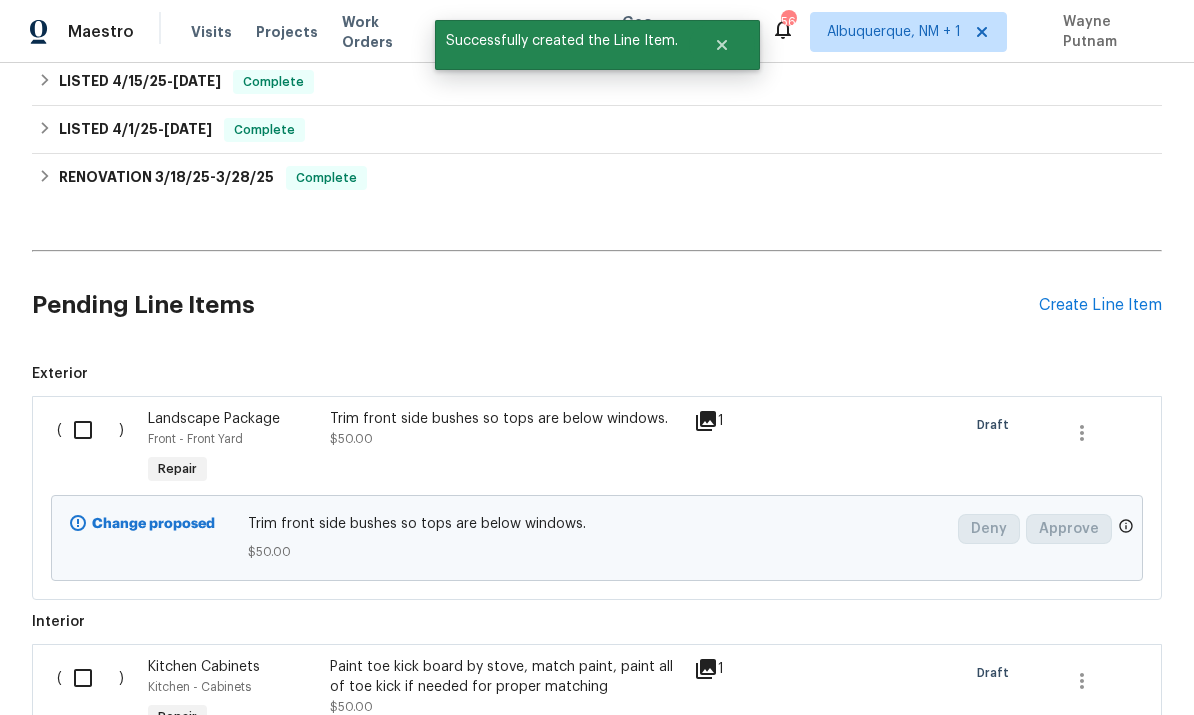 scroll, scrollTop: 438, scrollLeft: 0, axis: vertical 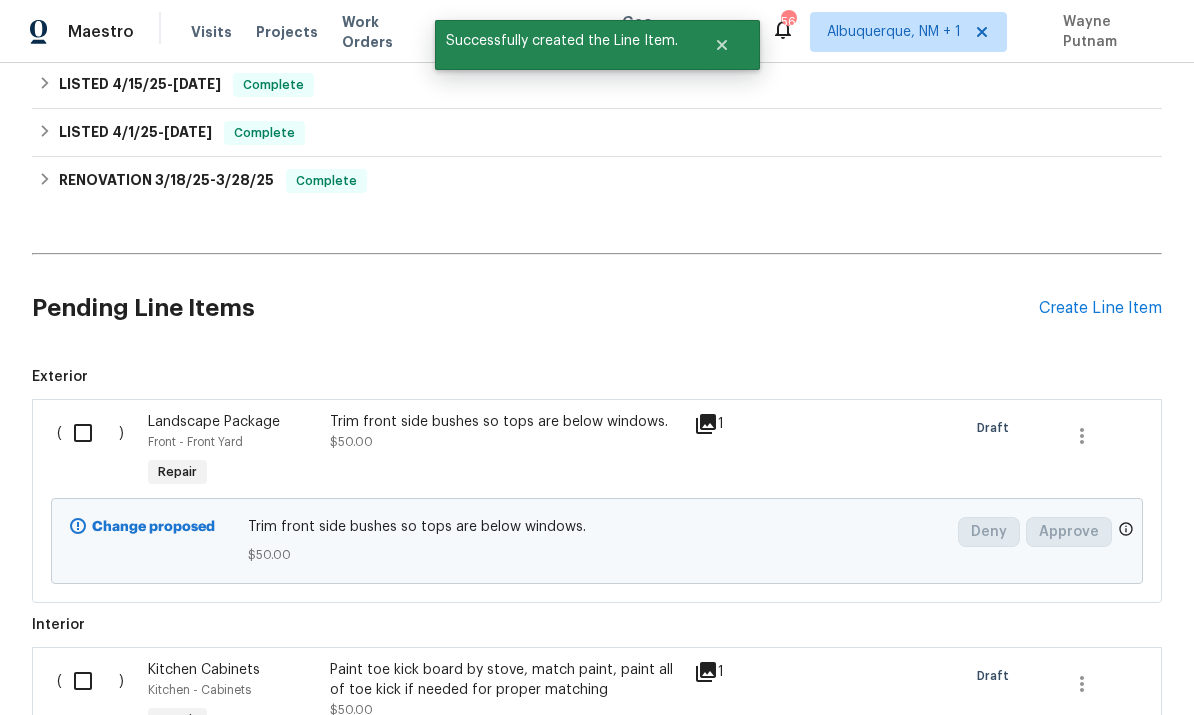 click at bounding box center [90, 433] 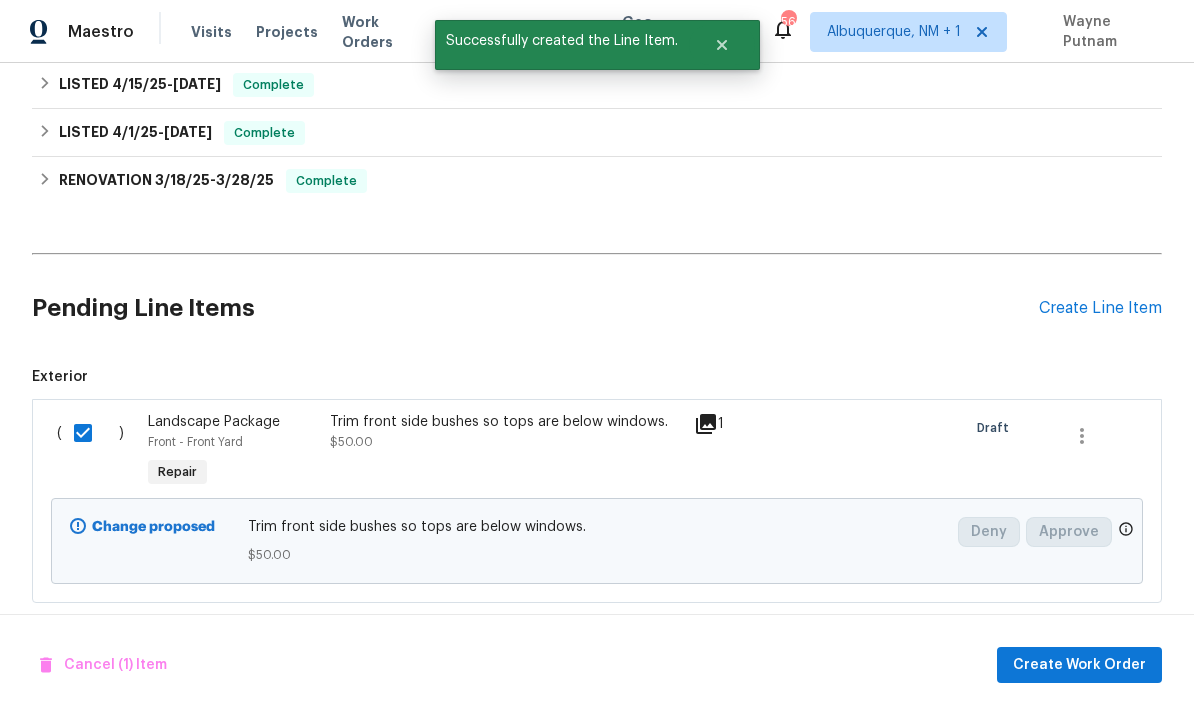 click at bounding box center [90, 681] 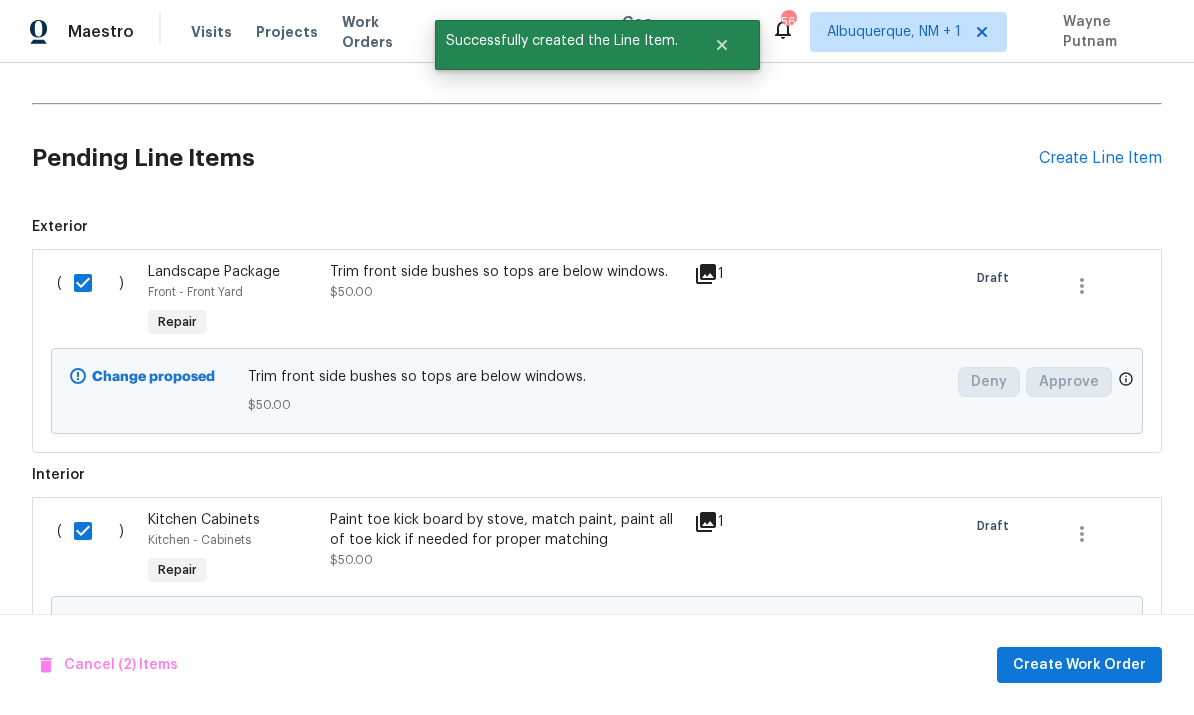 scroll, scrollTop: 590, scrollLeft: 0, axis: vertical 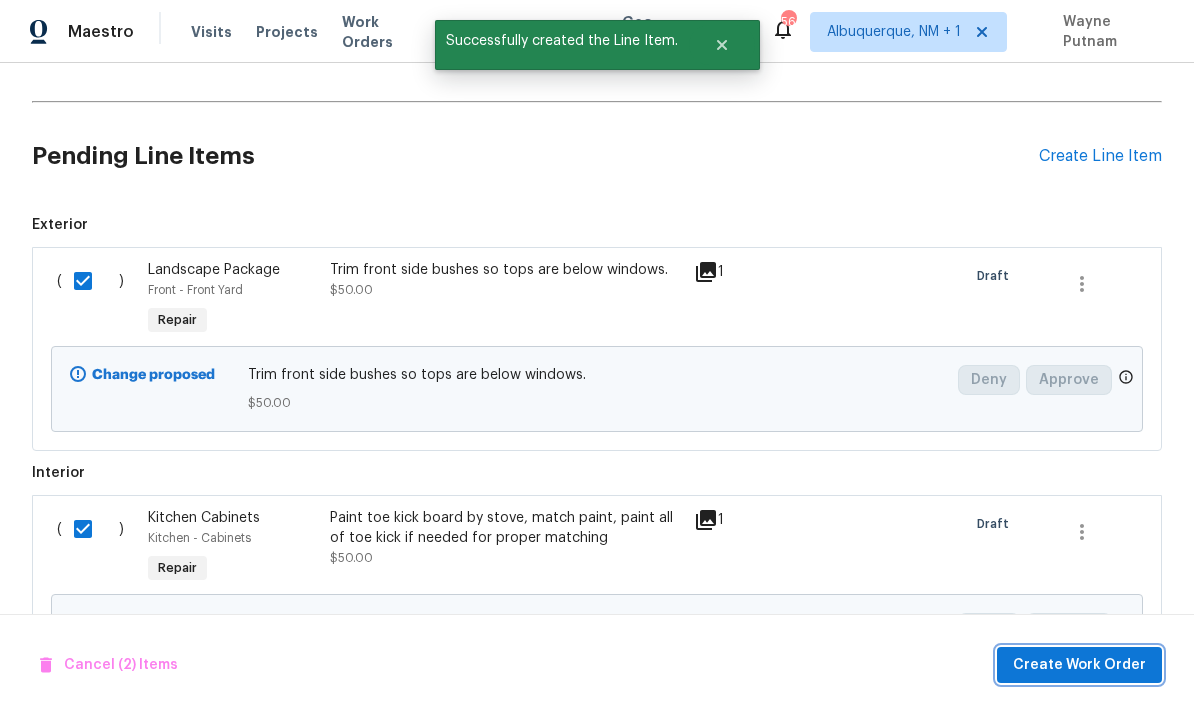 click on "Create Work Order" at bounding box center (1079, 665) 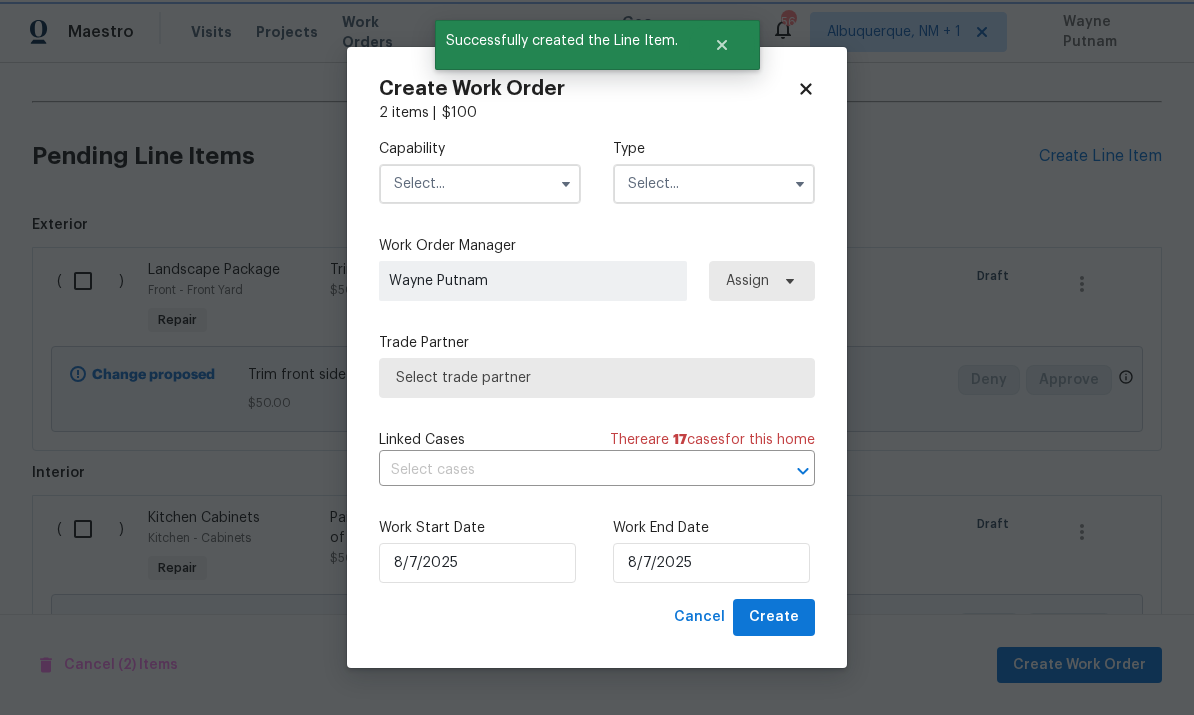 checkbox on "false" 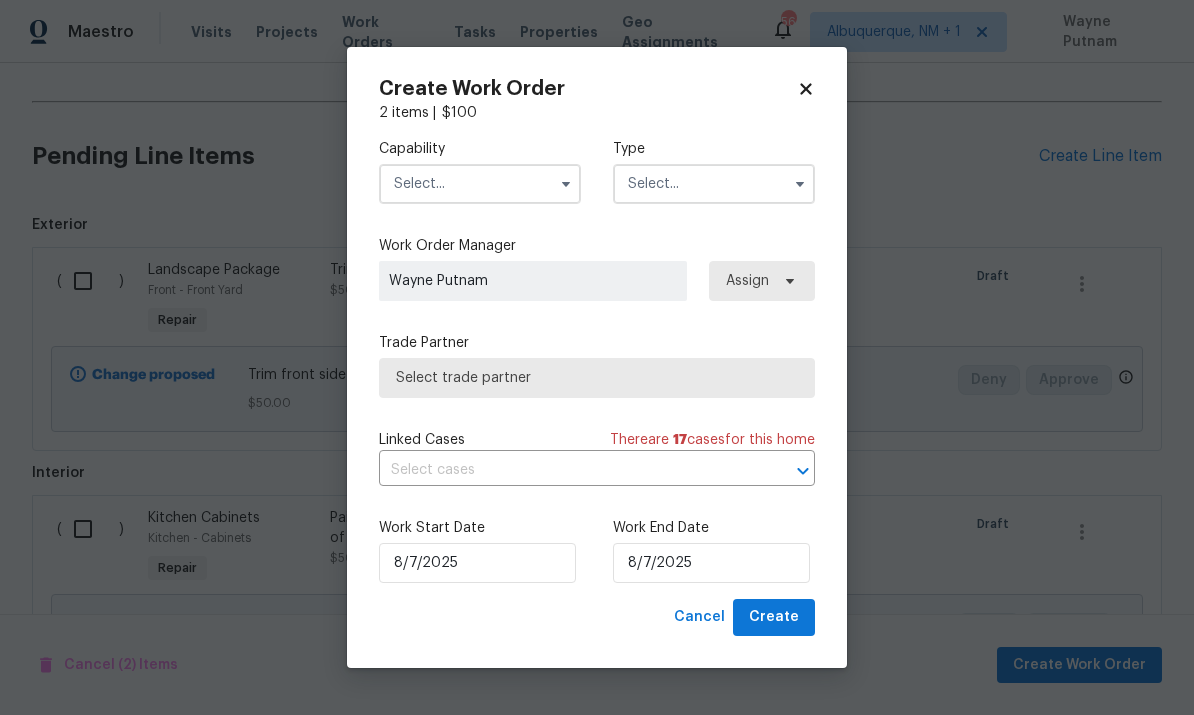 click at bounding box center [480, 184] 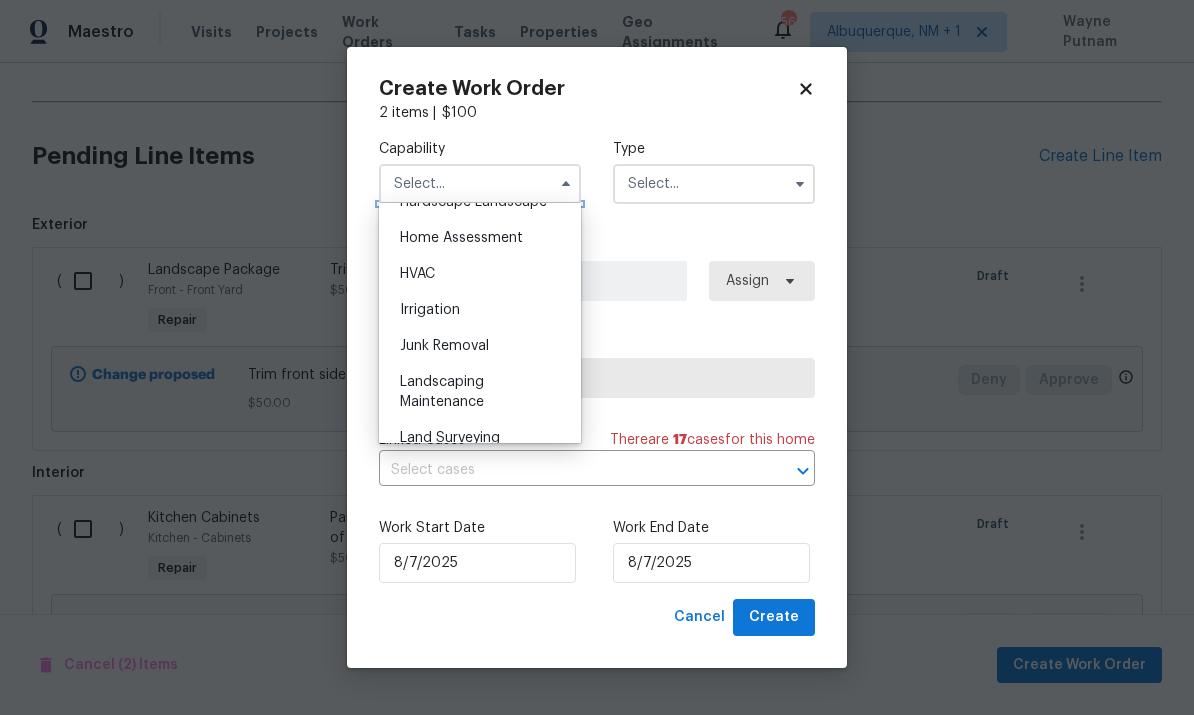 scroll, scrollTop: 1159, scrollLeft: 0, axis: vertical 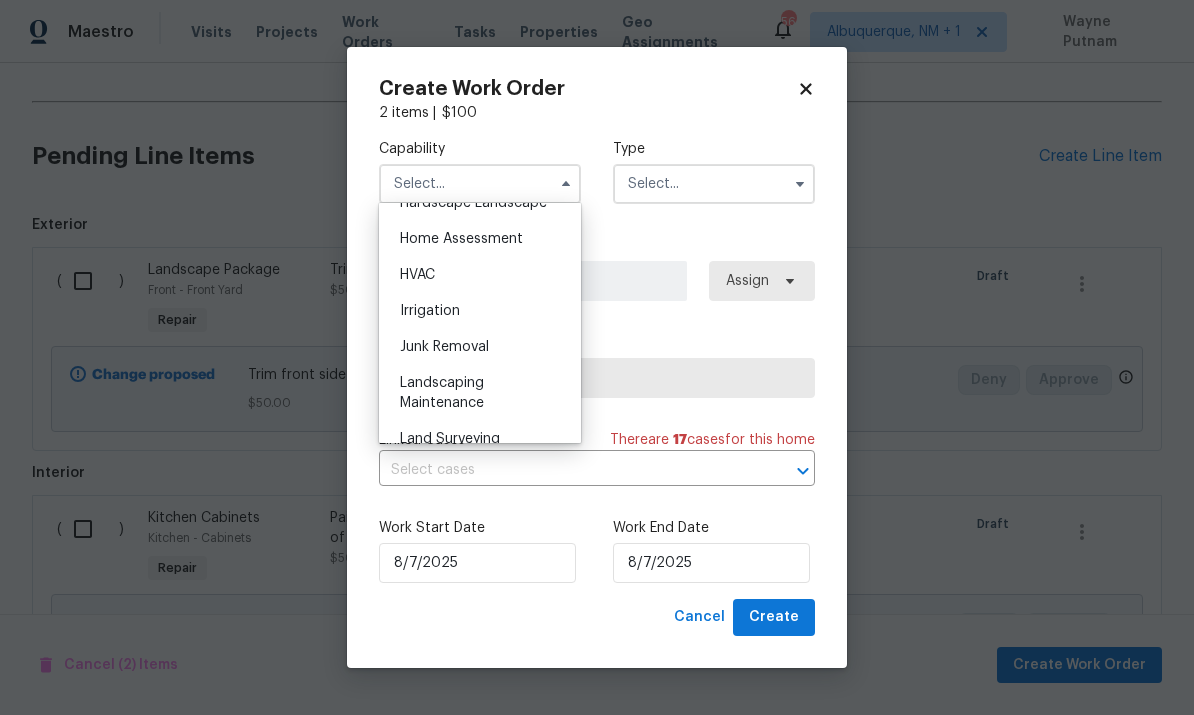 click on "Landscaping Maintenance" at bounding box center [442, 393] 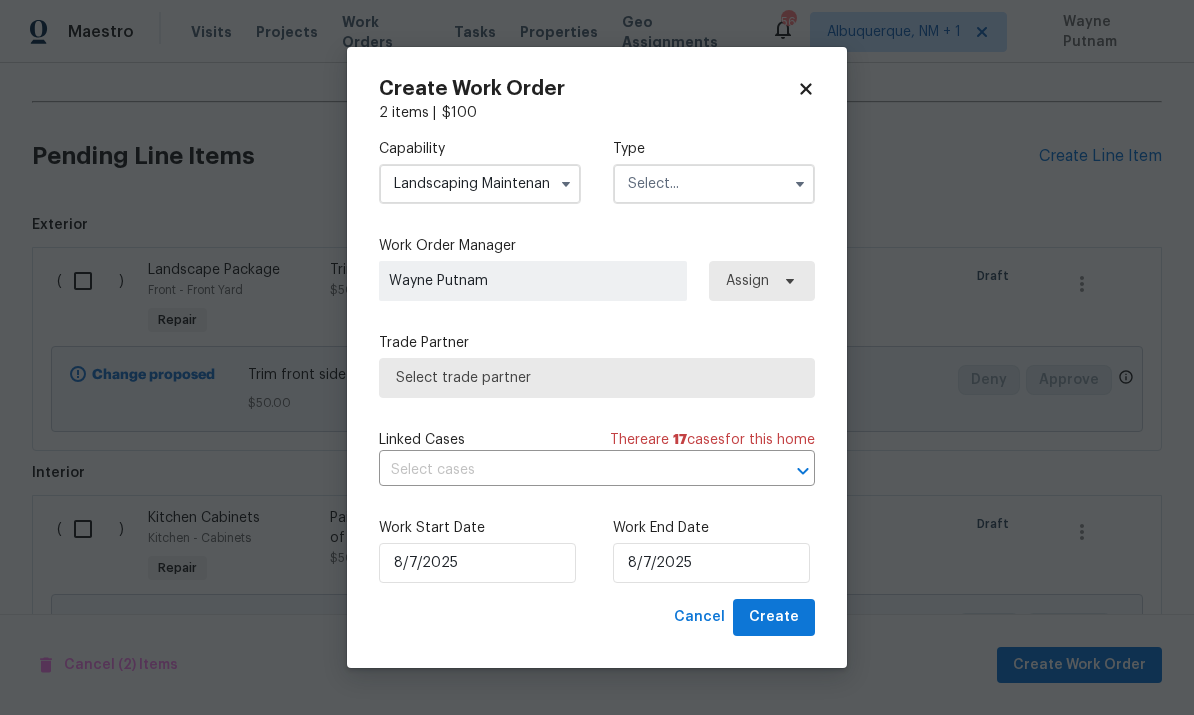 click at bounding box center [714, 184] 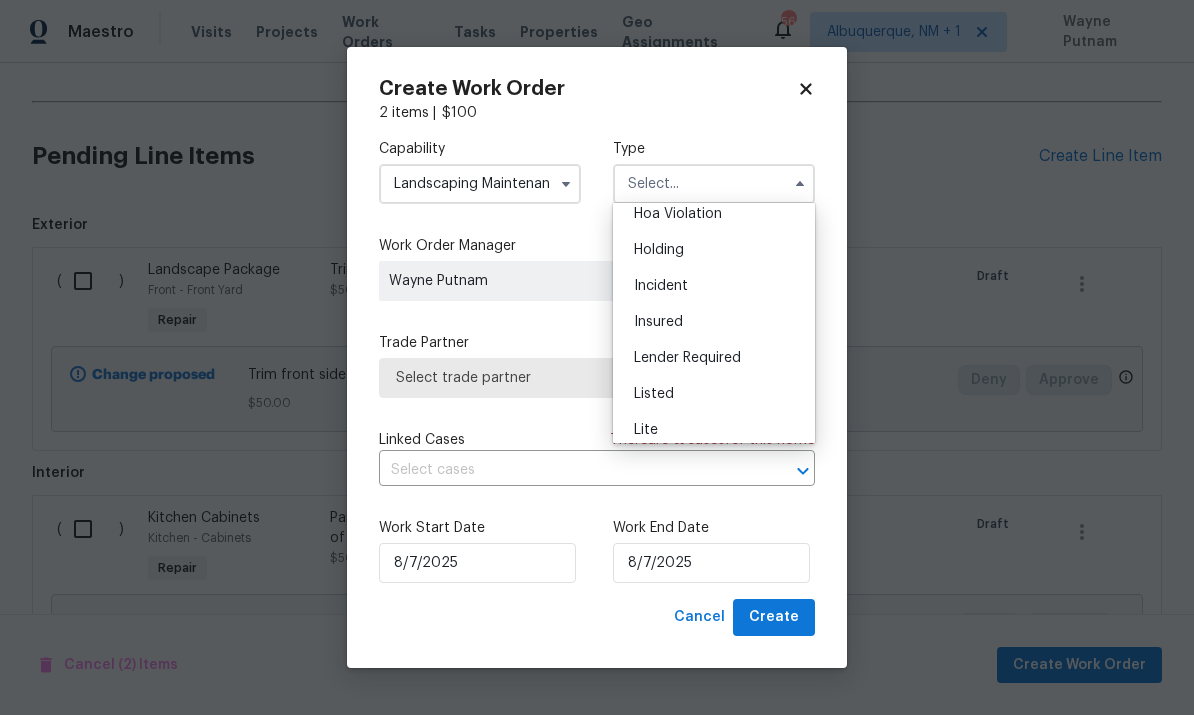 scroll, scrollTop: 186, scrollLeft: 0, axis: vertical 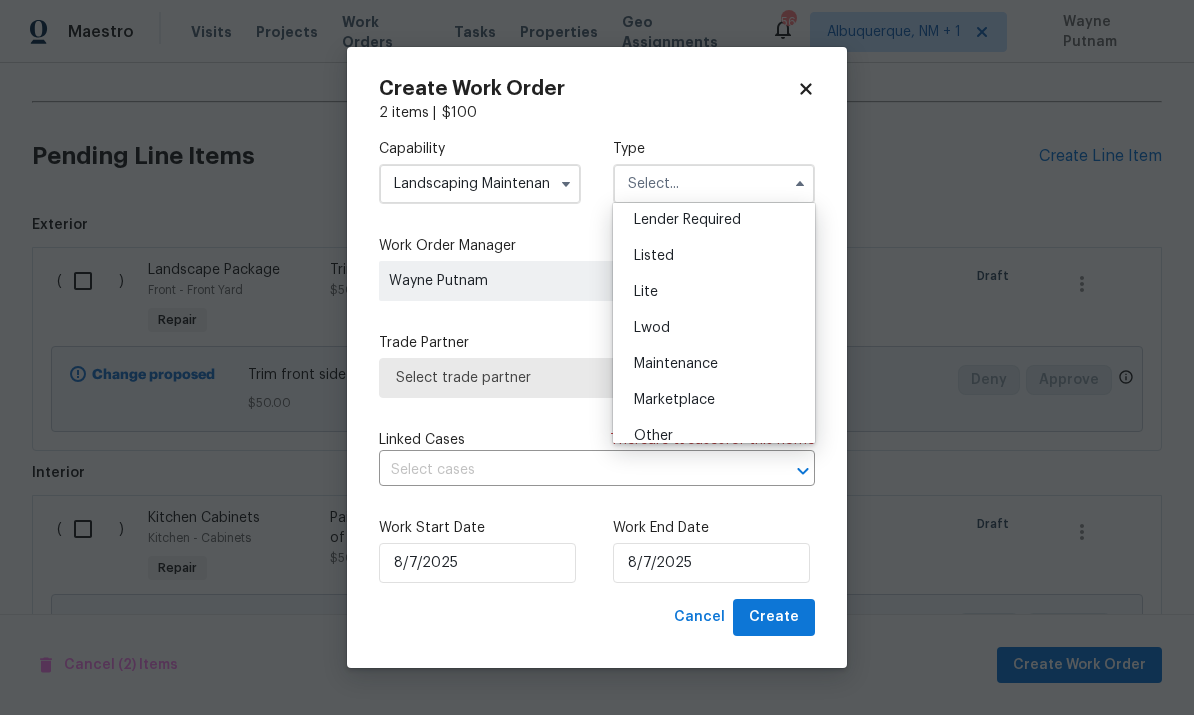 click on "Listed" at bounding box center (714, 256) 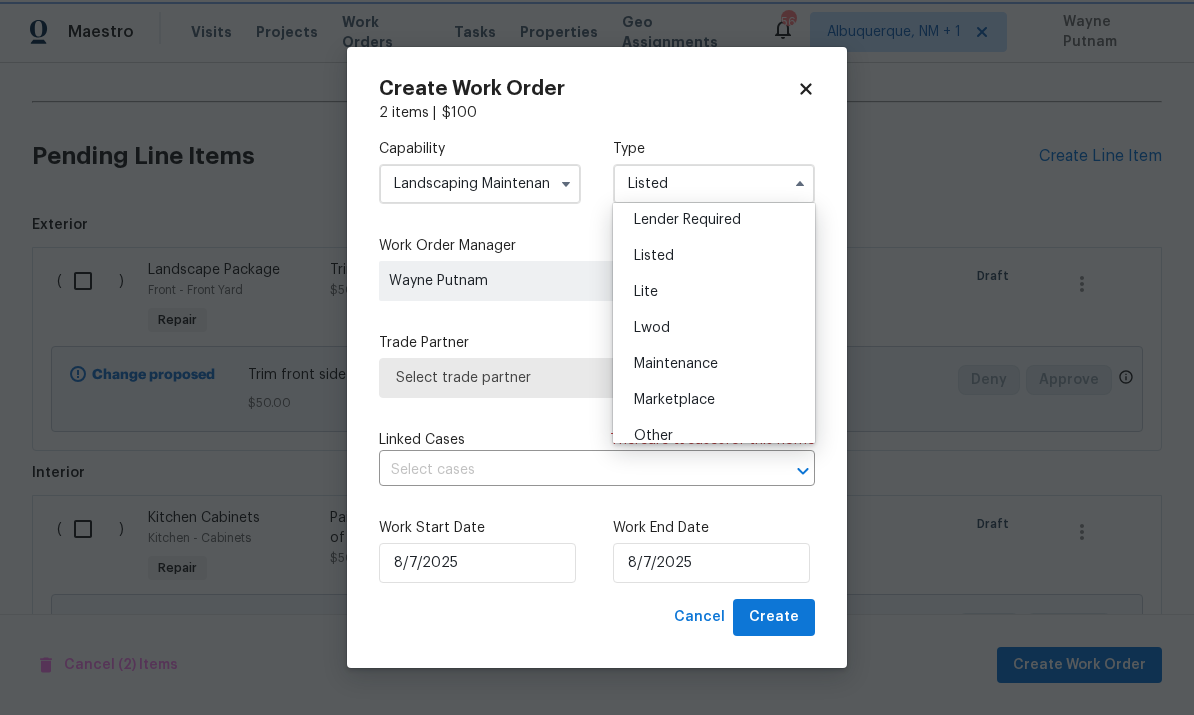 scroll, scrollTop: 0, scrollLeft: 0, axis: both 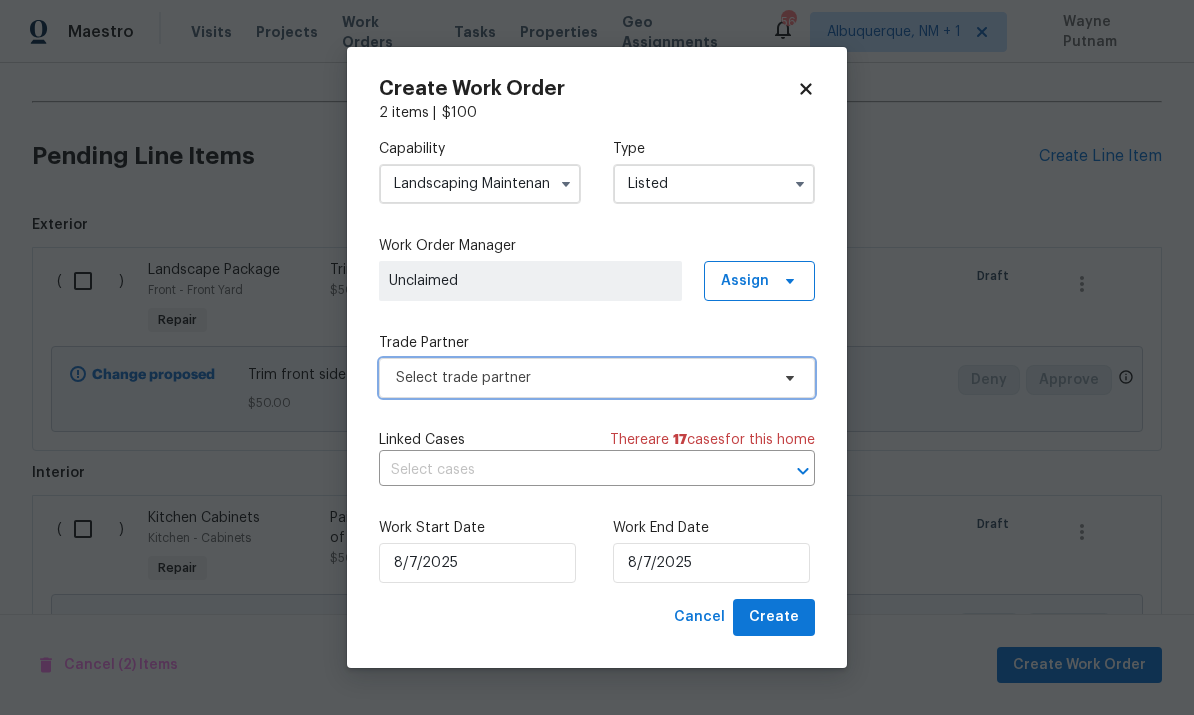 click on "Select trade partner" at bounding box center (597, 378) 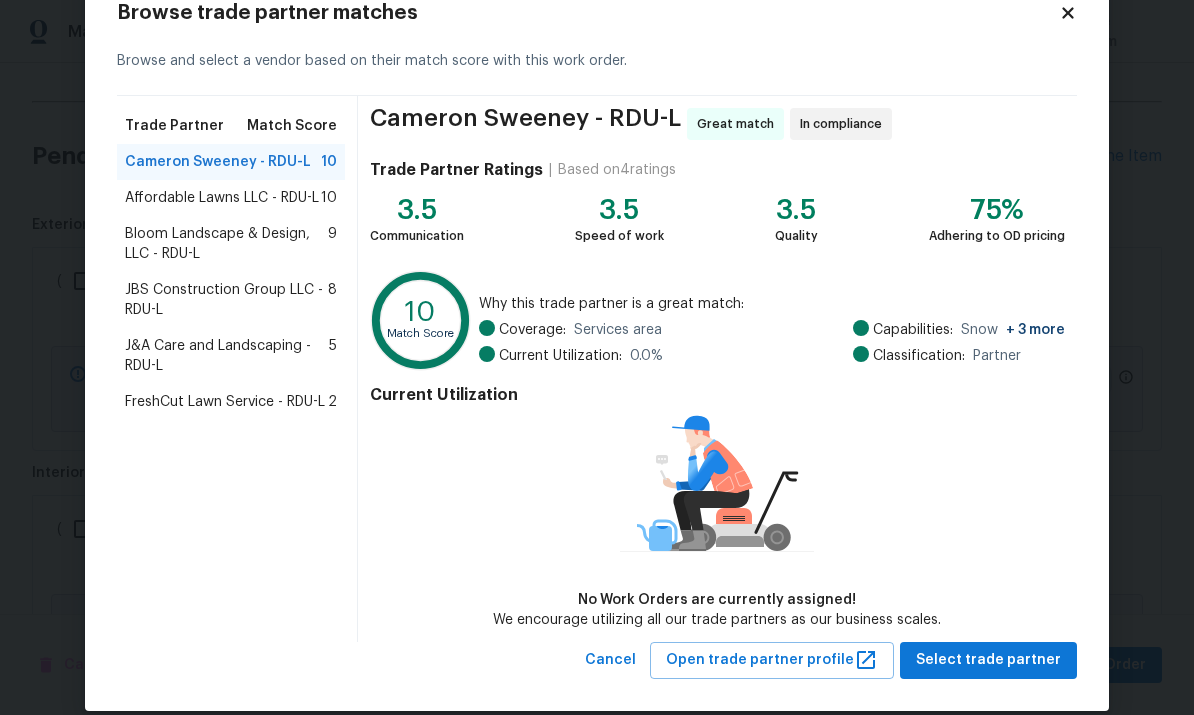 scroll, scrollTop: 58, scrollLeft: 0, axis: vertical 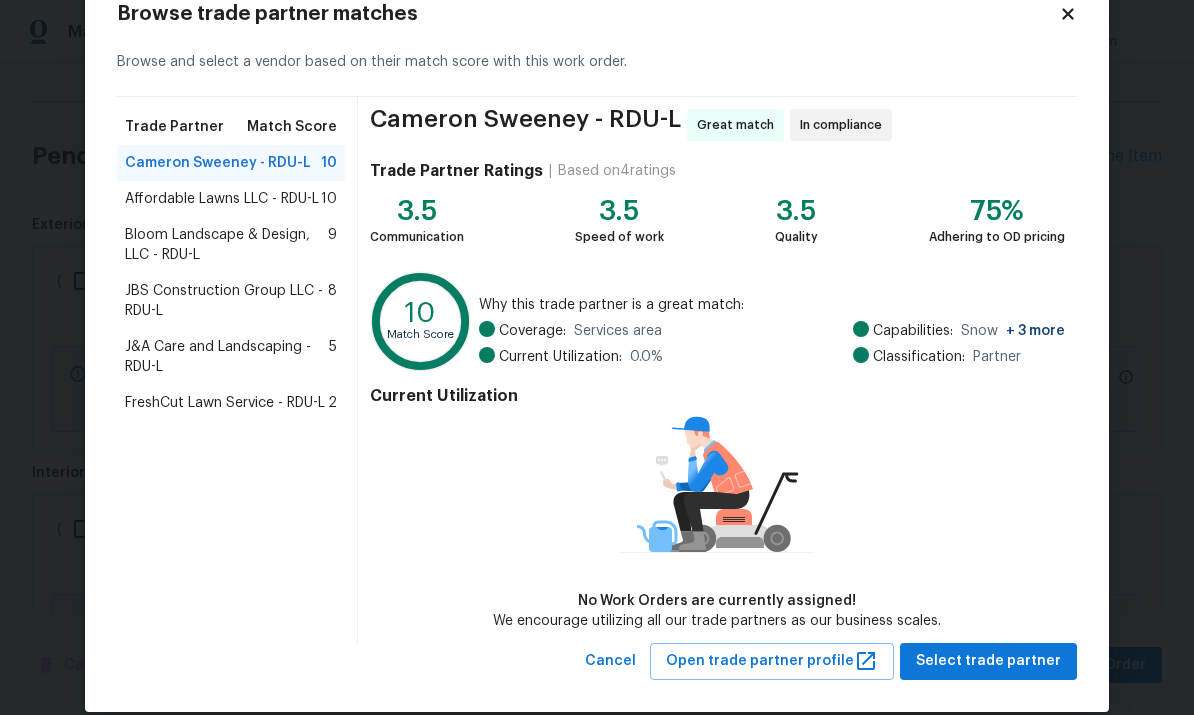 click on "Bloom Landscape & Design, LLC - RDU-L" at bounding box center (226, 245) 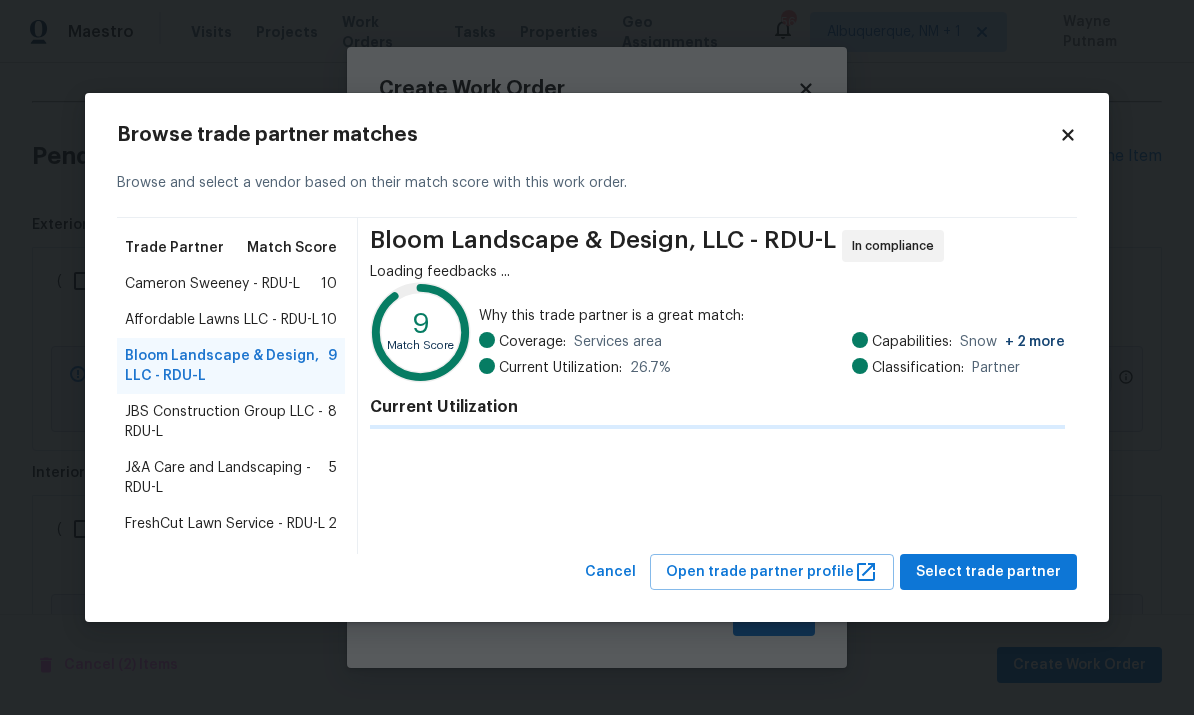 scroll, scrollTop: 0, scrollLeft: 0, axis: both 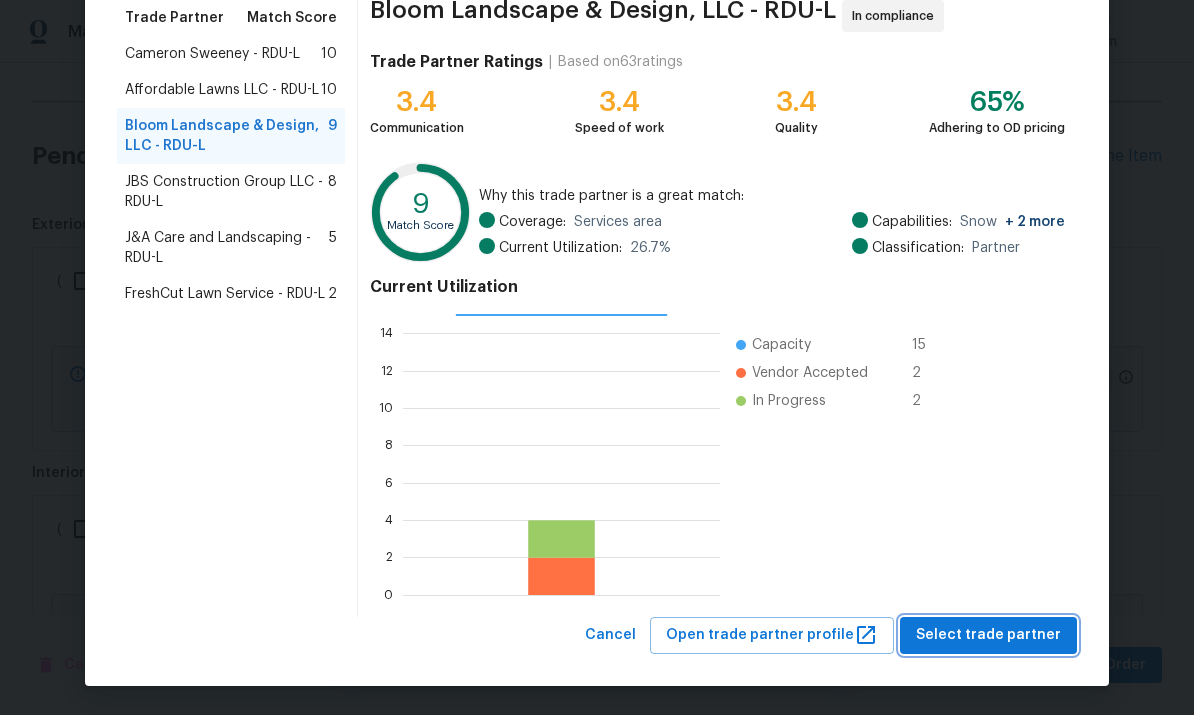 click on "Select trade partner" at bounding box center (988, 635) 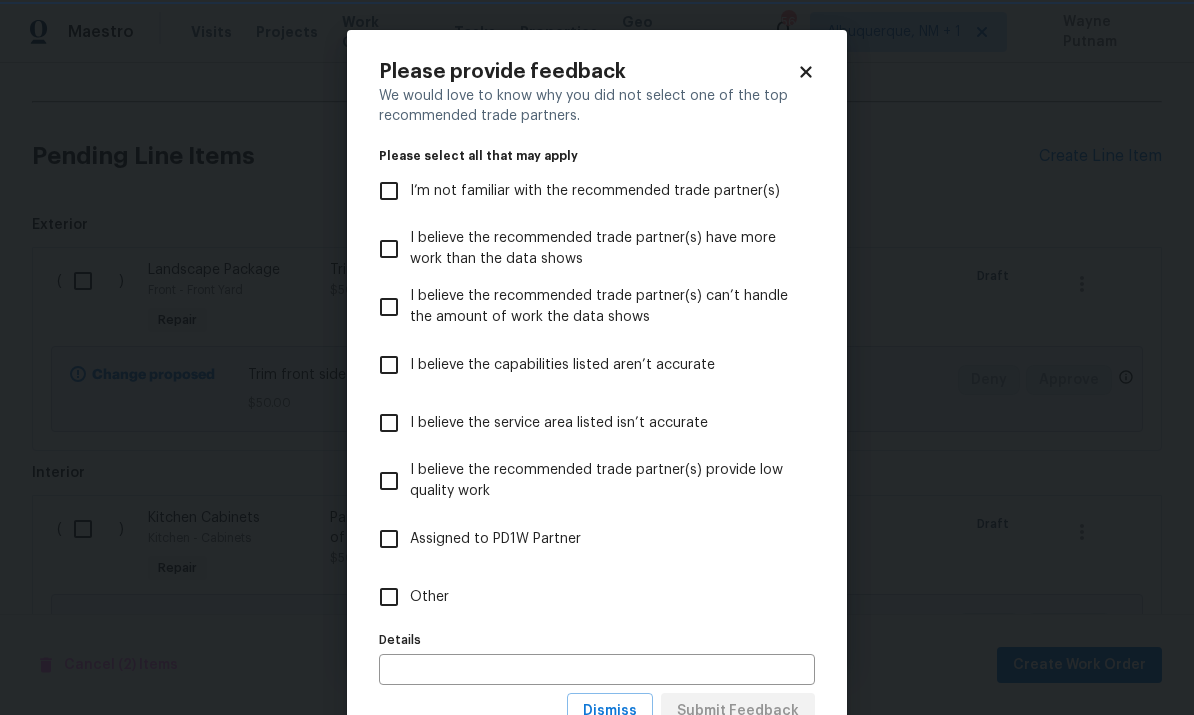 scroll, scrollTop: 0, scrollLeft: 0, axis: both 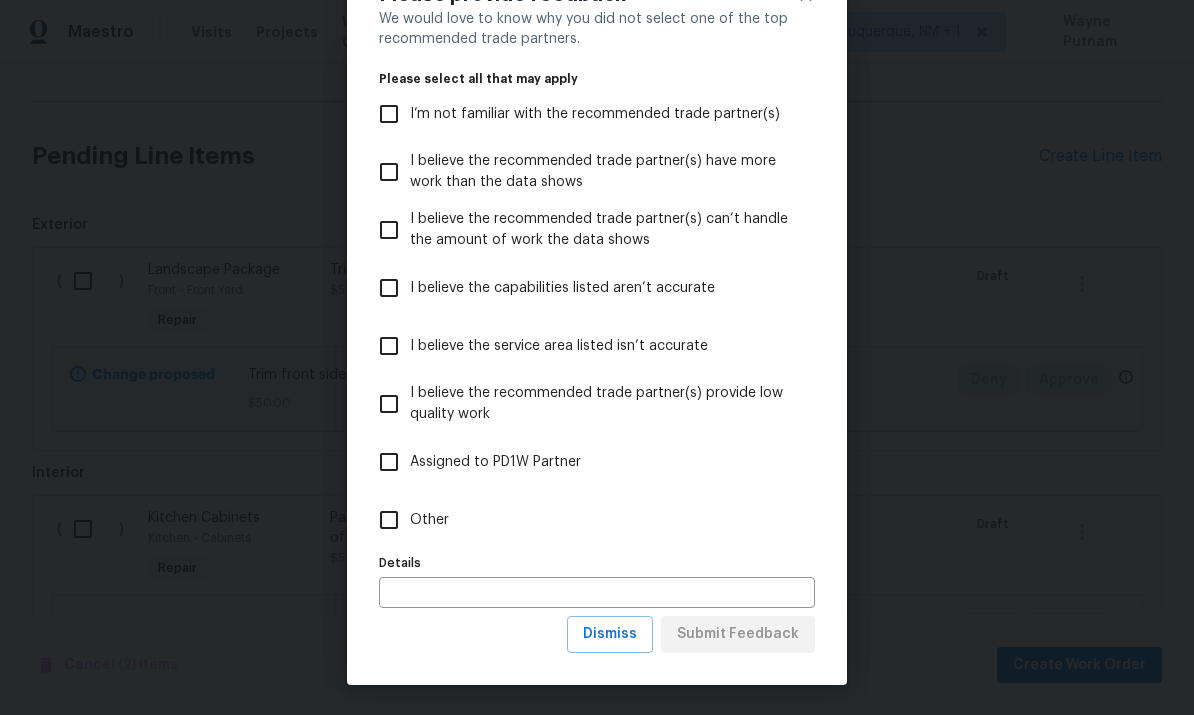click on "Dismiss" at bounding box center [610, 634] 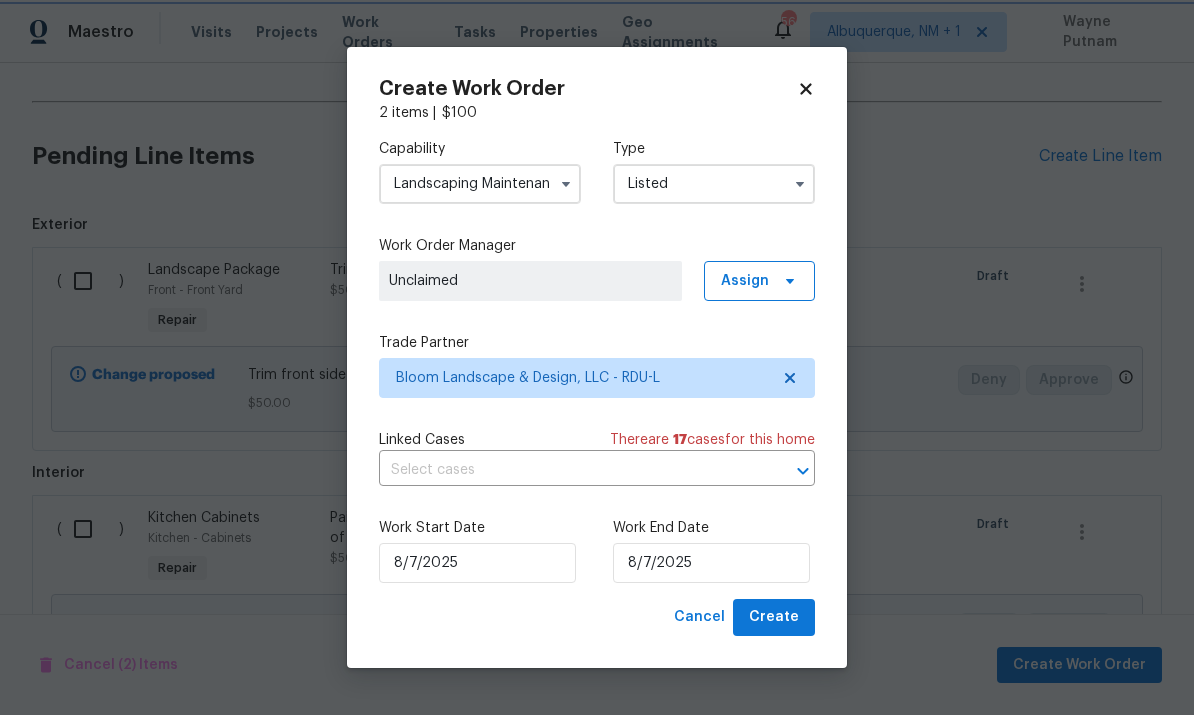 scroll, scrollTop: 0, scrollLeft: 0, axis: both 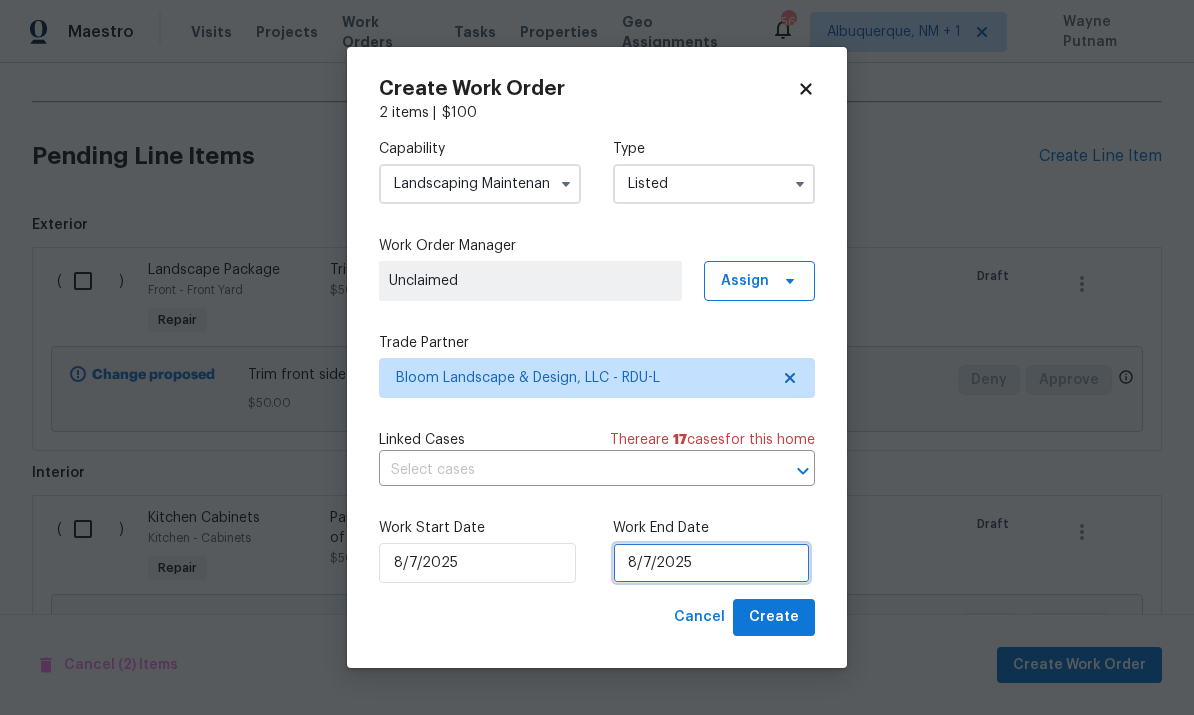 click on "8/7/2025" at bounding box center [711, 563] 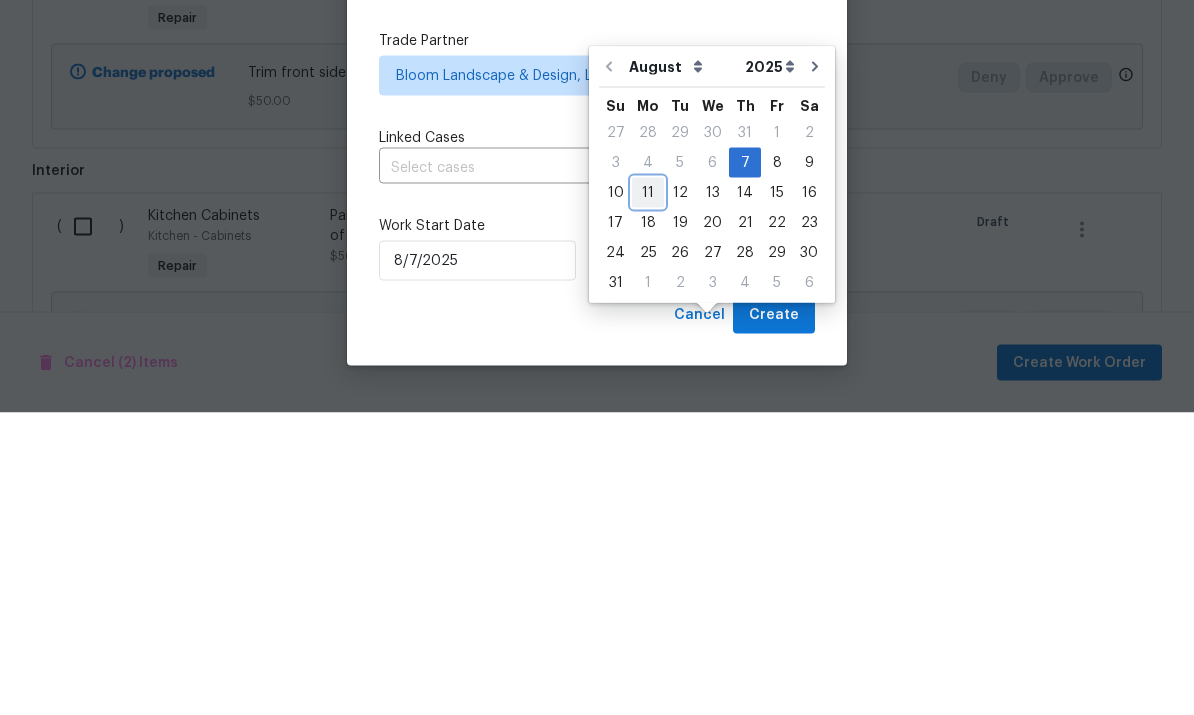 click on "11" at bounding box center [648, 495] 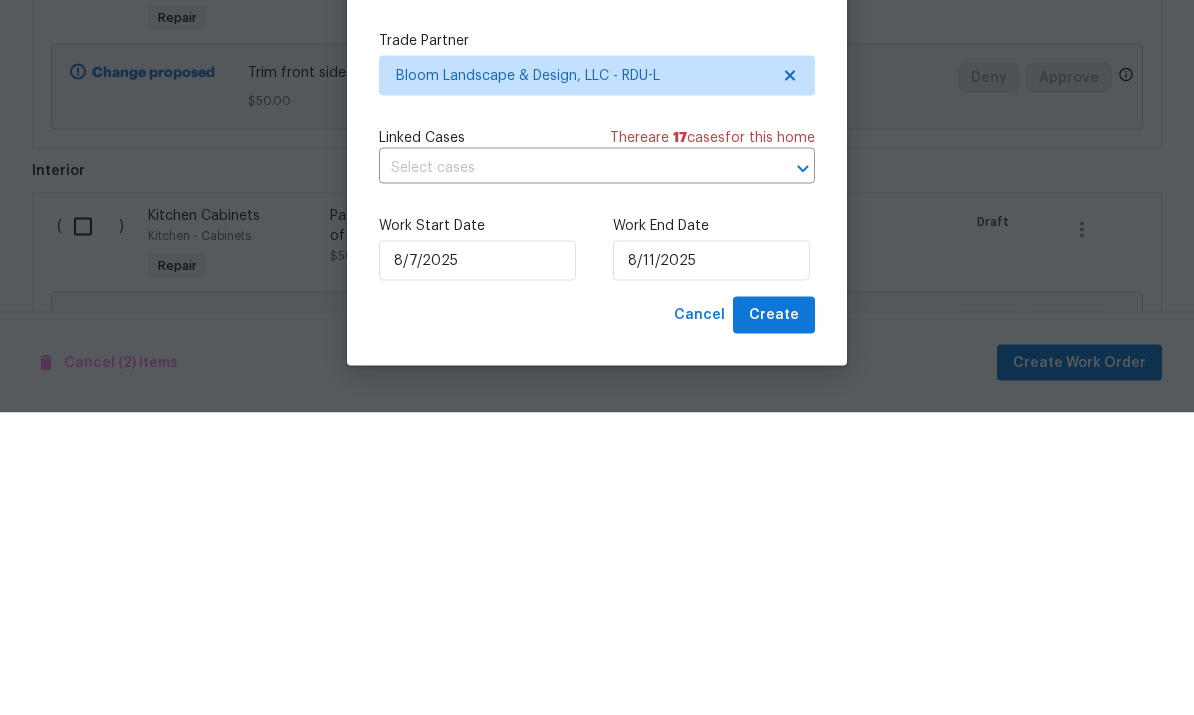 type on "8/11/2025" 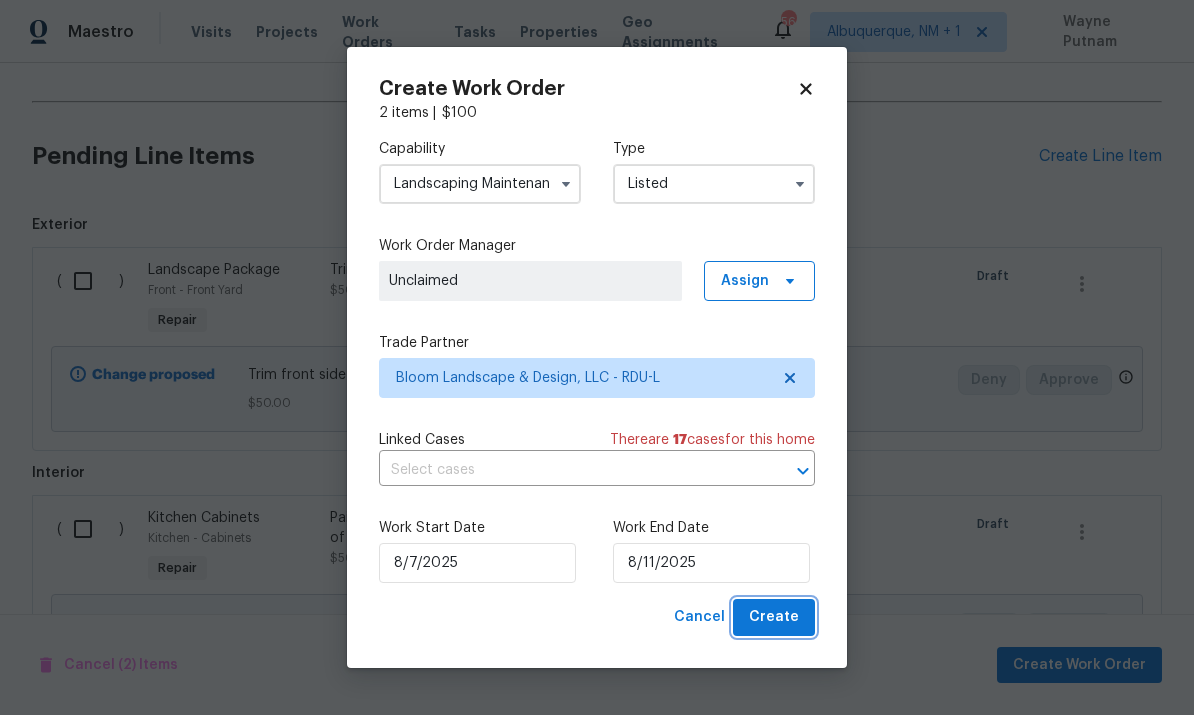 click on "Create" at bounding box center [774, 617] 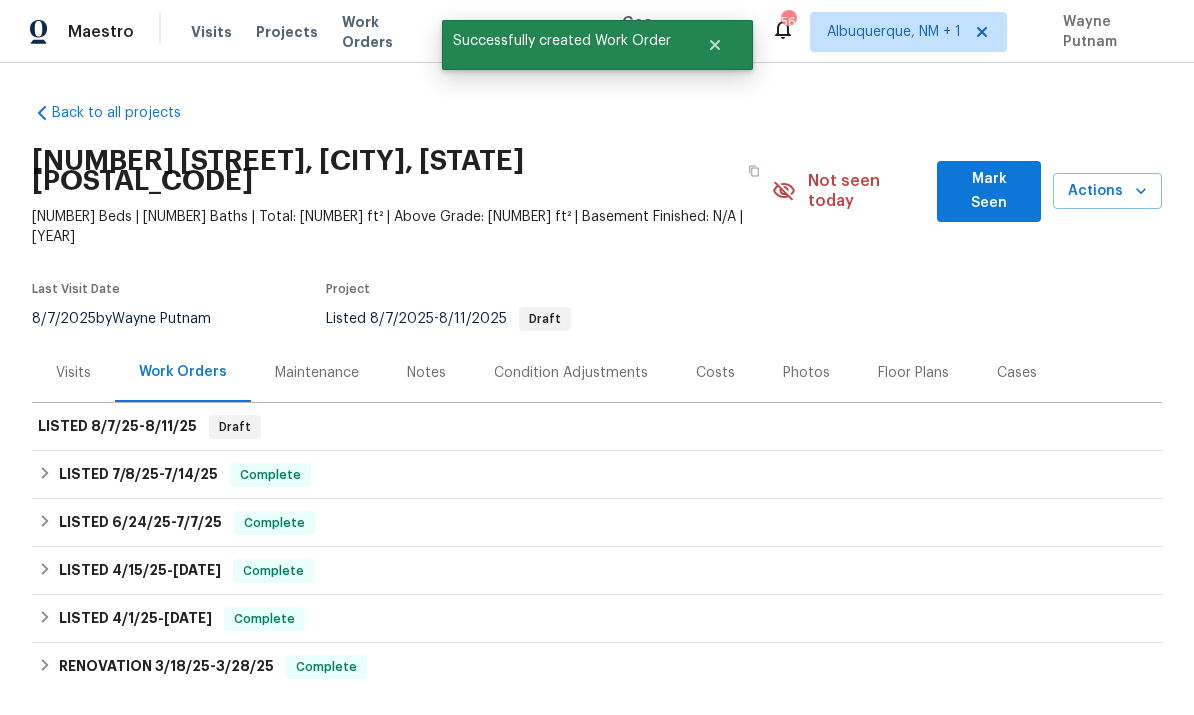 scroll, scrollTop: 0, scrollLeft: 0, axis: both 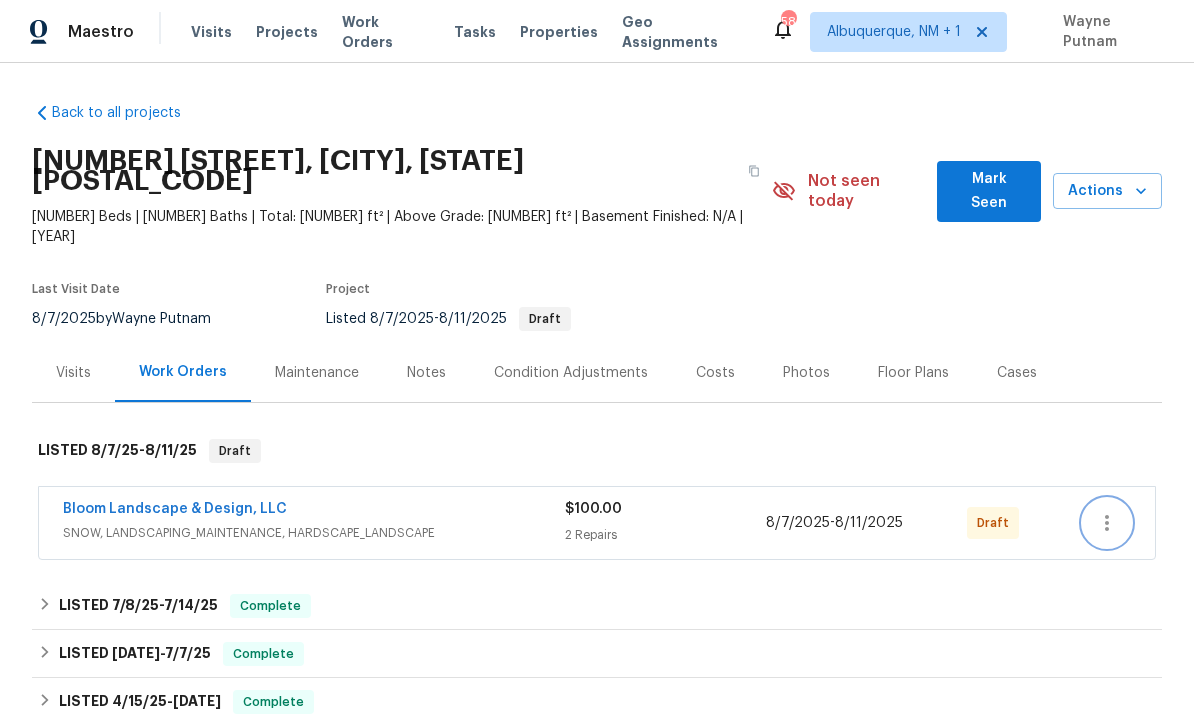 click 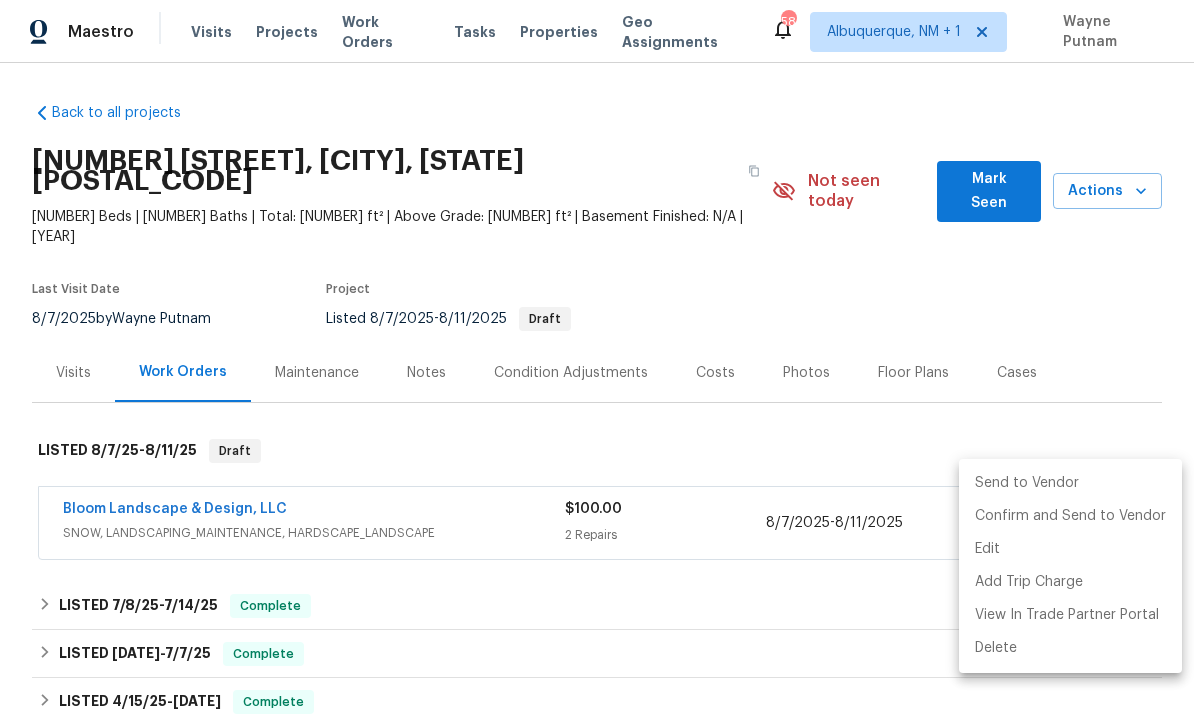 scroll, scrollTop: 75, scrollLeft: 0, axis: vertical 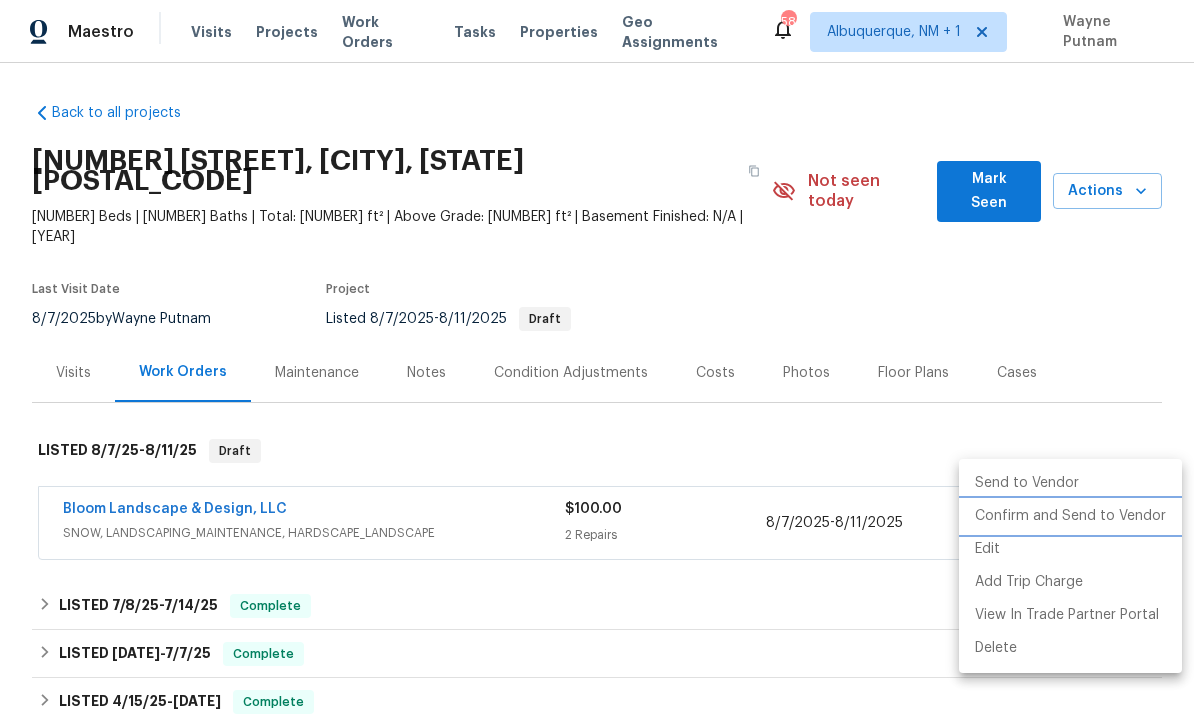 click on "Confirm and Send to Vendor" at bounding box center (1070, 516) 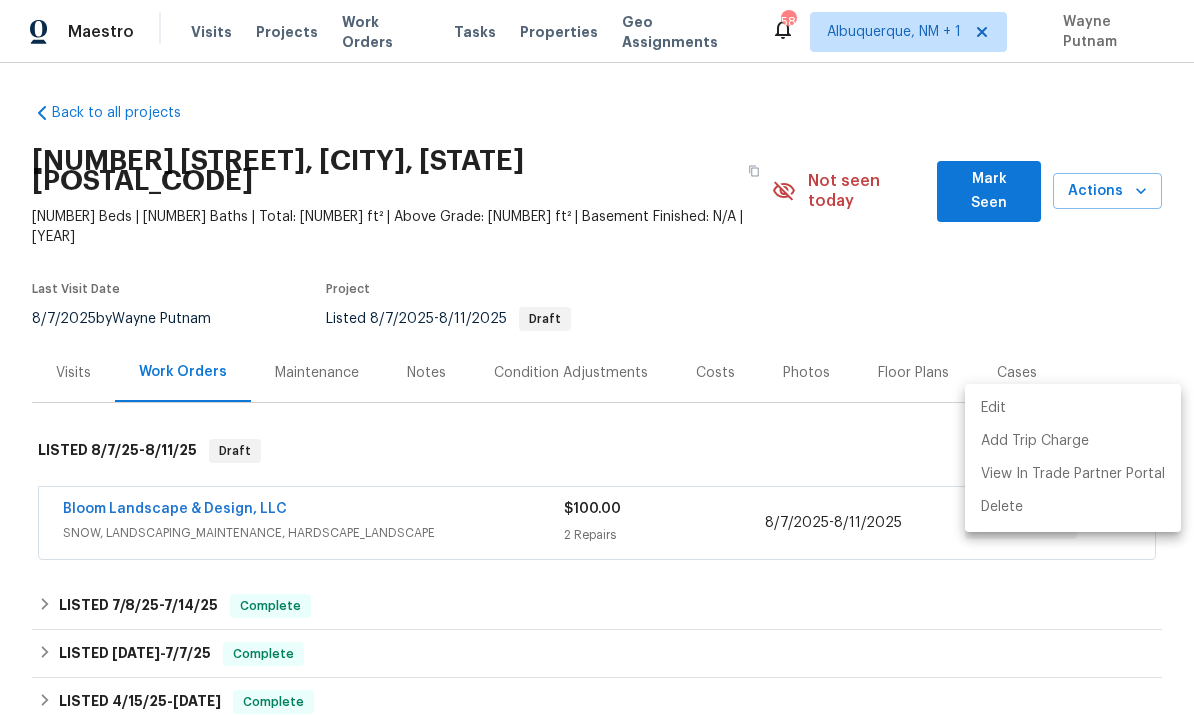 click at bounding box center [597, 357] 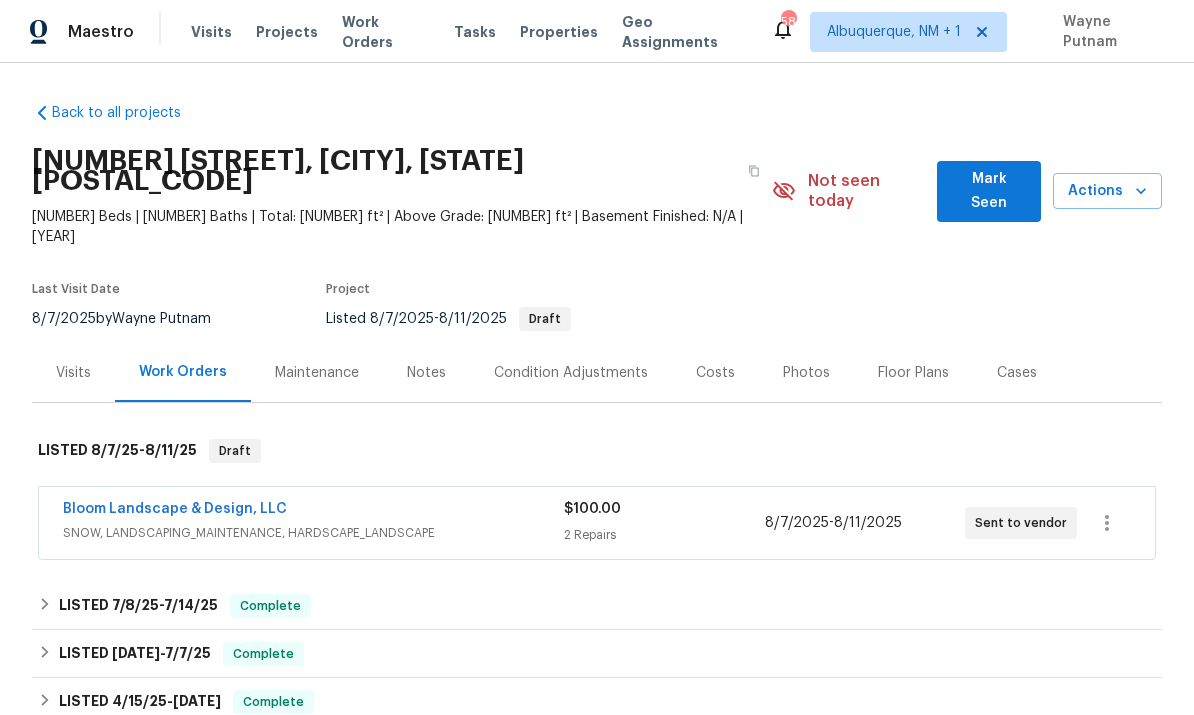 click on "Bloom Landscape & Design, LLC" at bounding box center [175, 509] 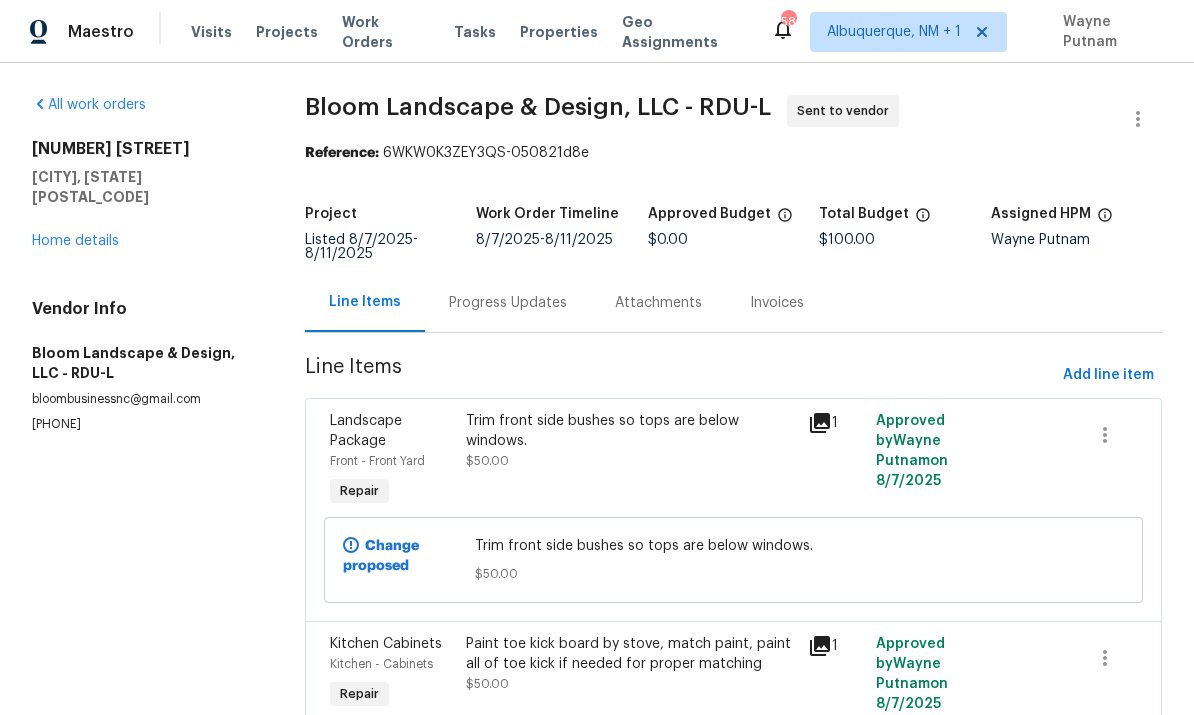 click on "Progress Updates" at bounding box center (508, 303) 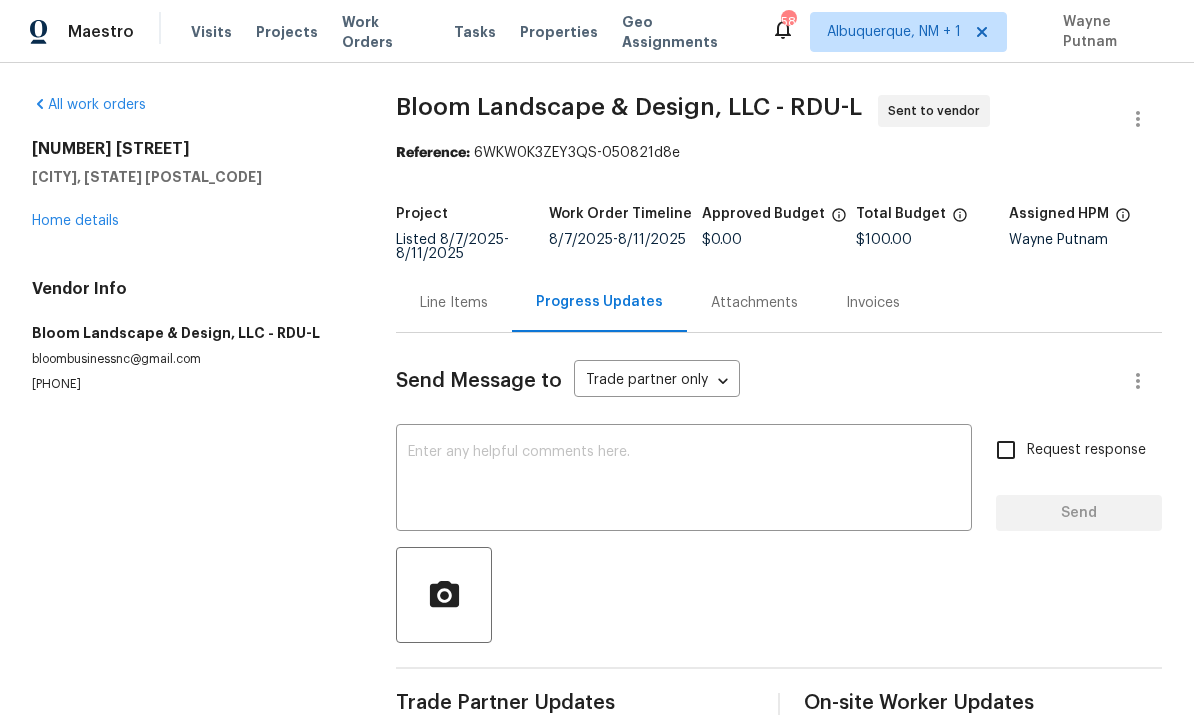 click at bounding box center (684, 480) 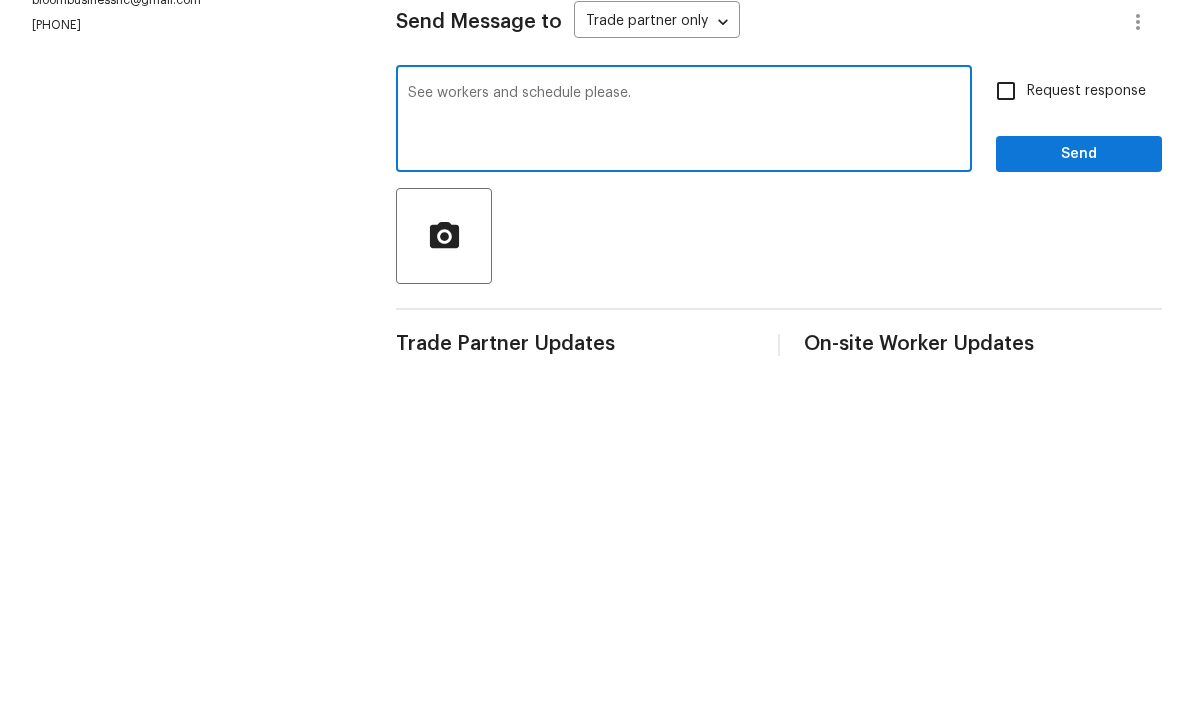 type on "See workers and schedule please." 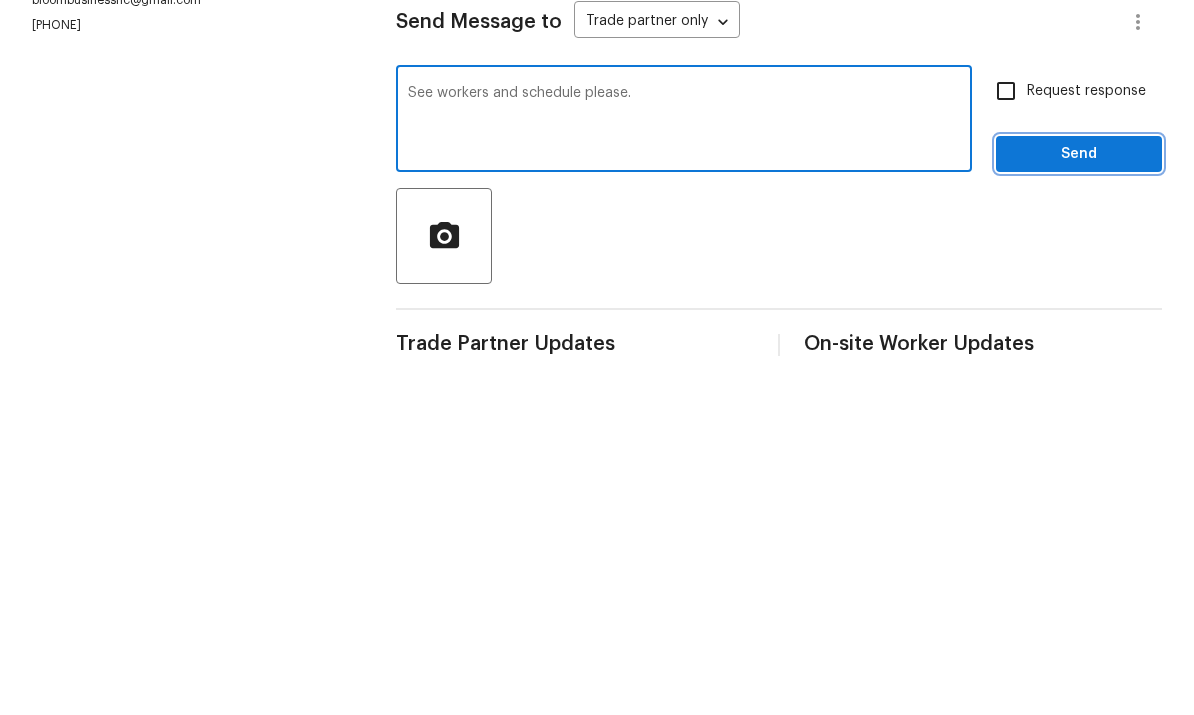 click on "Send" at bounding box center (1079, 513) 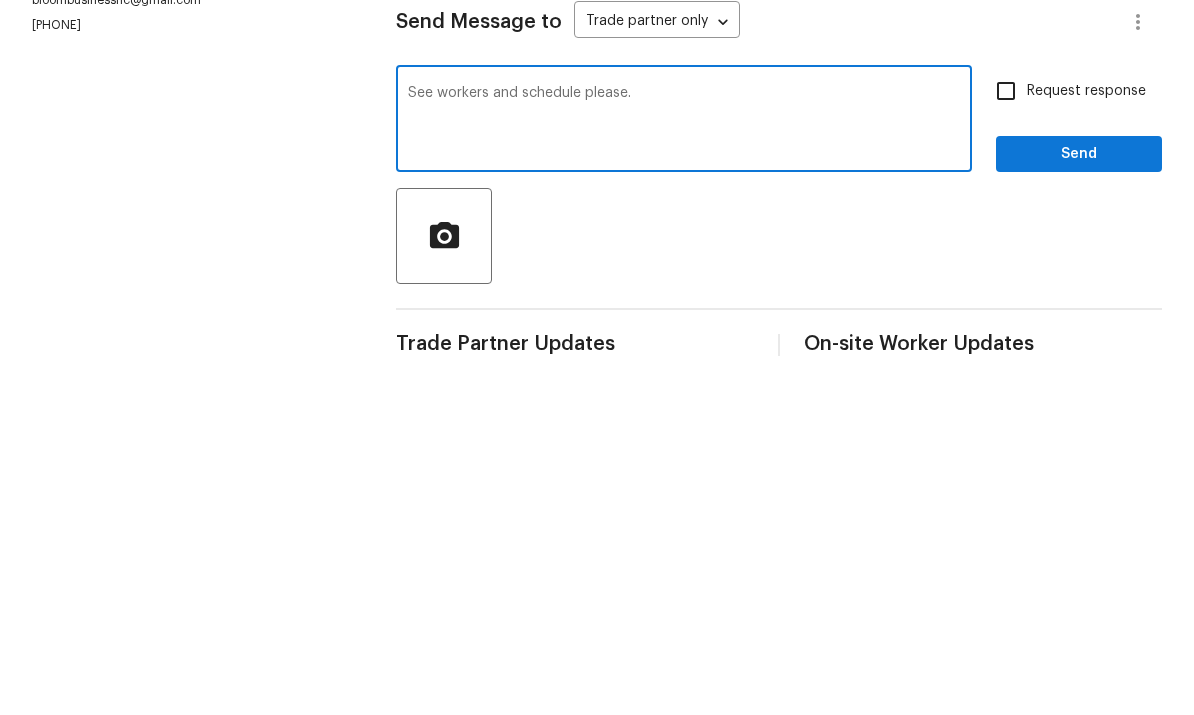 scroll, scrollTop: 43, scrollLeft: 0, axis: vertical 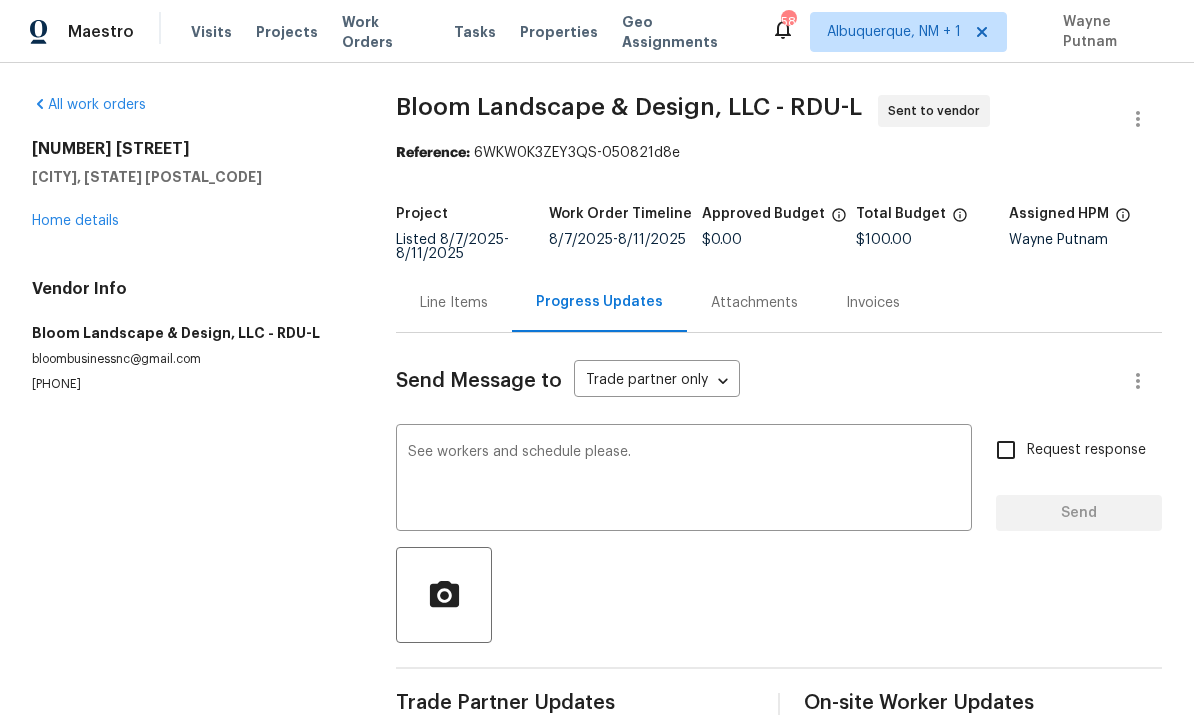 type 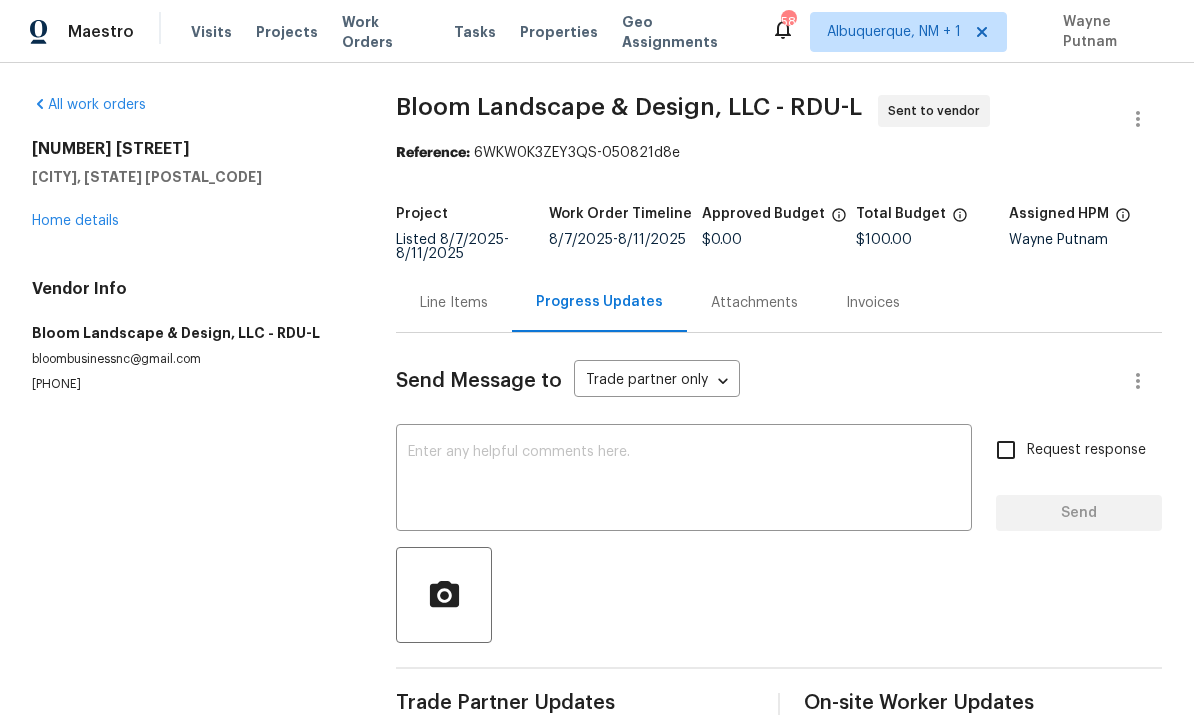 scroll, scrollTop: 0, scrollLeft: 0, axis: both 